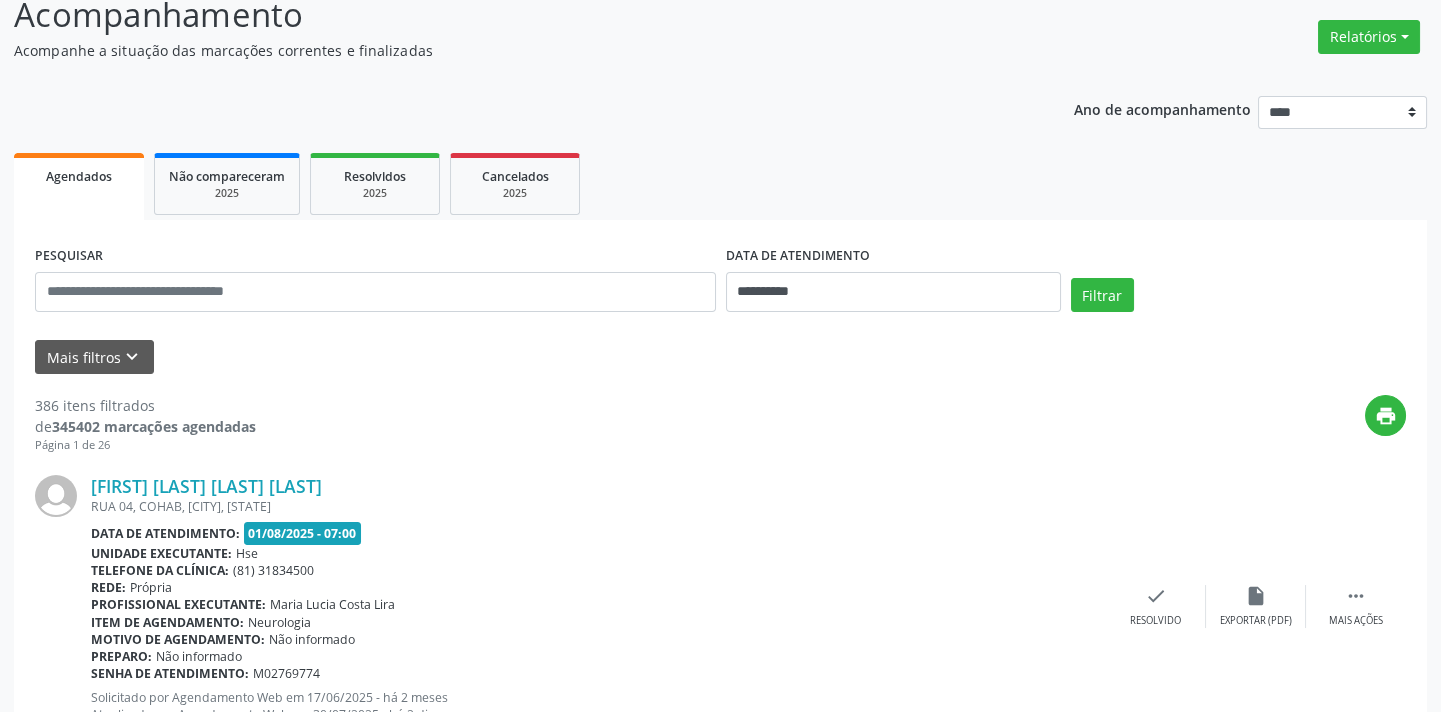 scroll, scrollTop: 178, scrollLeft: 0, axis: vertical 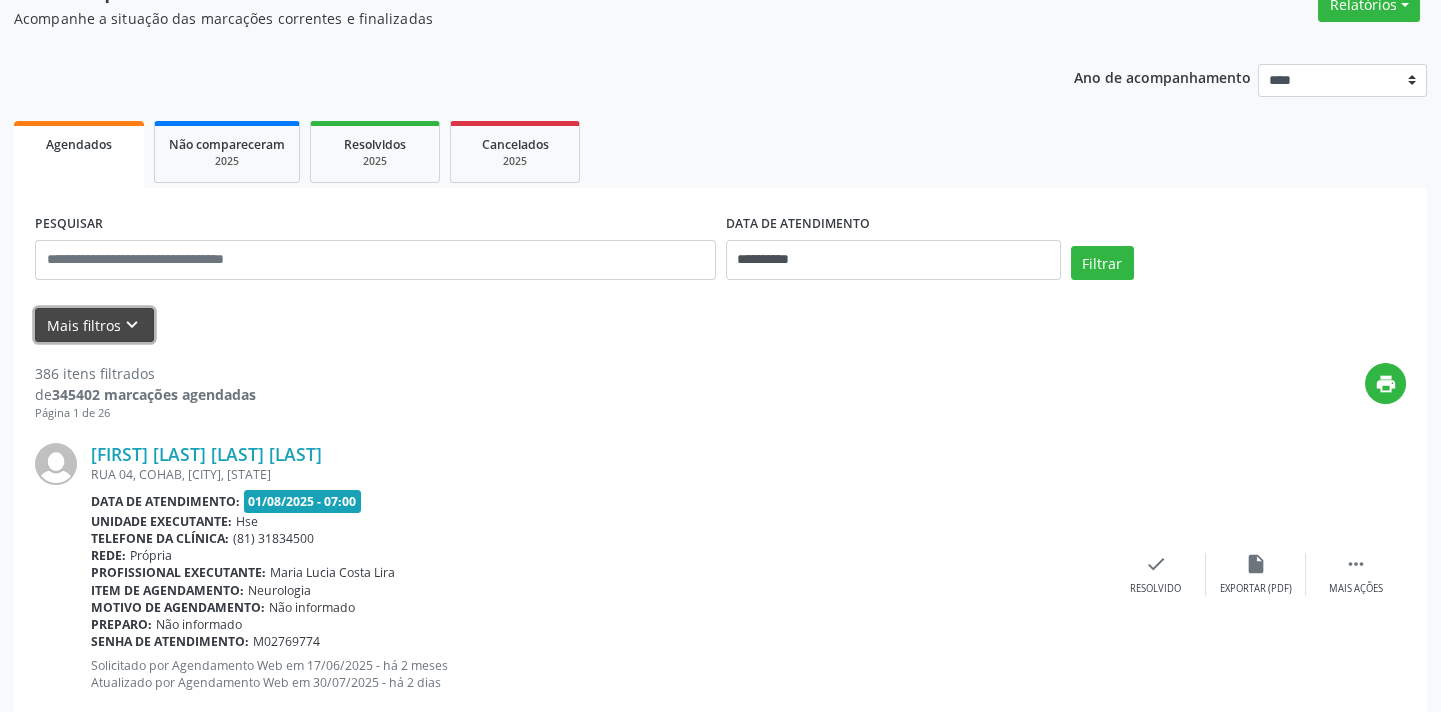 click on "Mais filtros
keyboard_arrow_down" at bounding box center (94, 325) 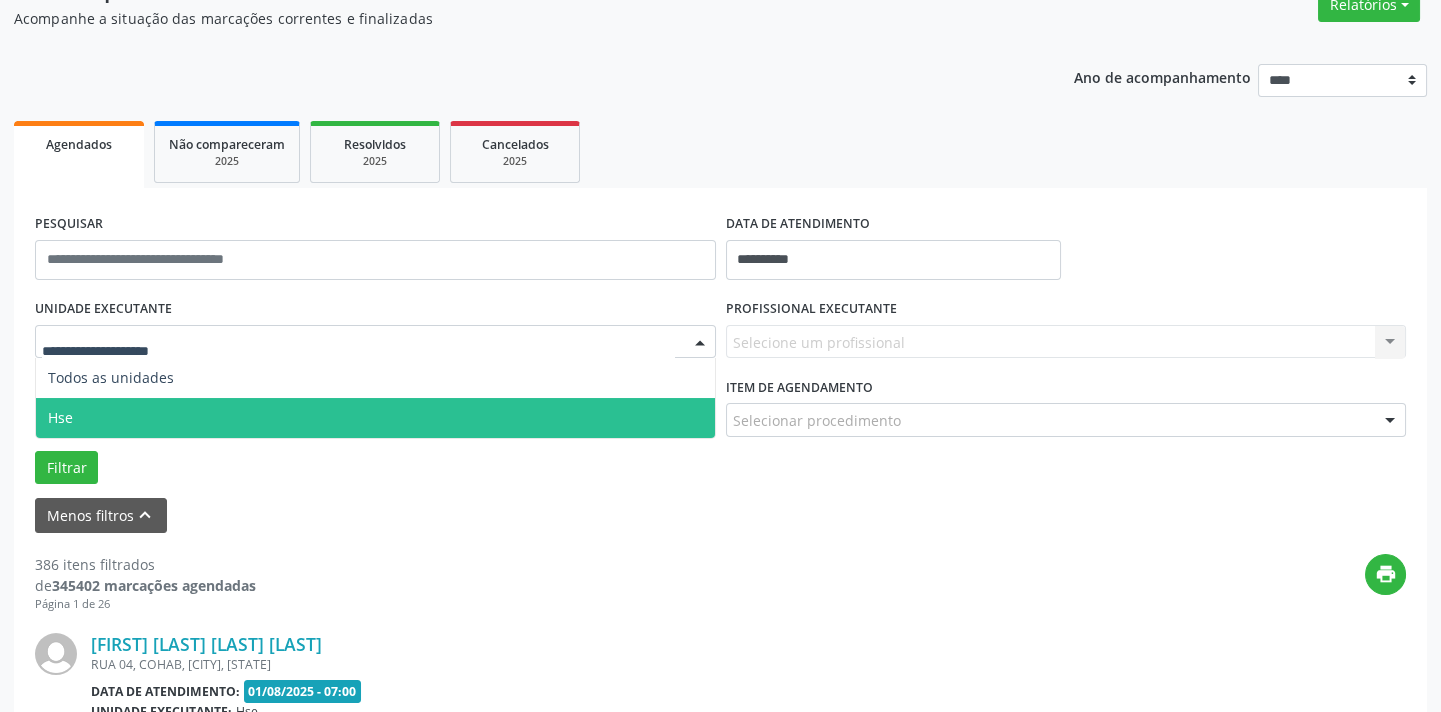 click on "Hse" at bounding box center [375, 418] 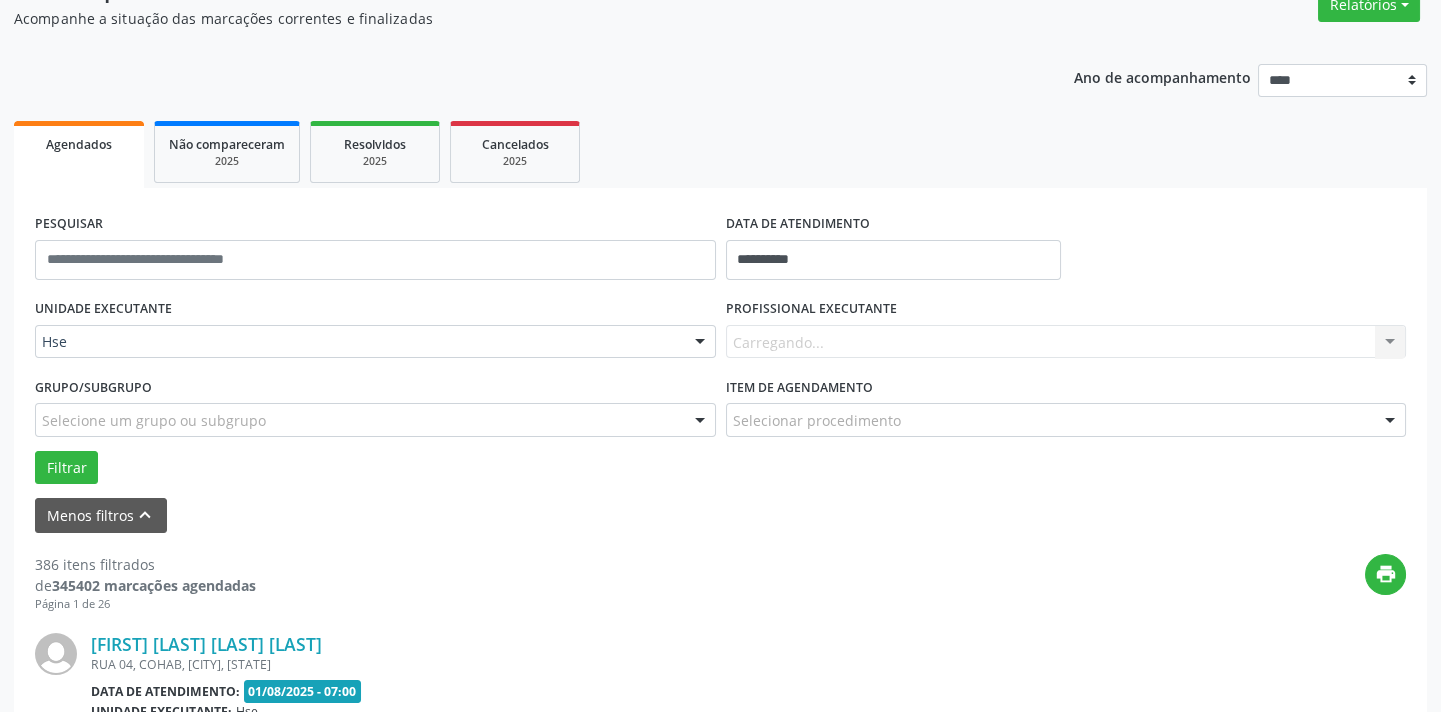 click on "Carregando...
Nenhum resultado encontrado para: "   "
Não há nenhuma opção para ser exibida." at bounding box center [1066, 342] 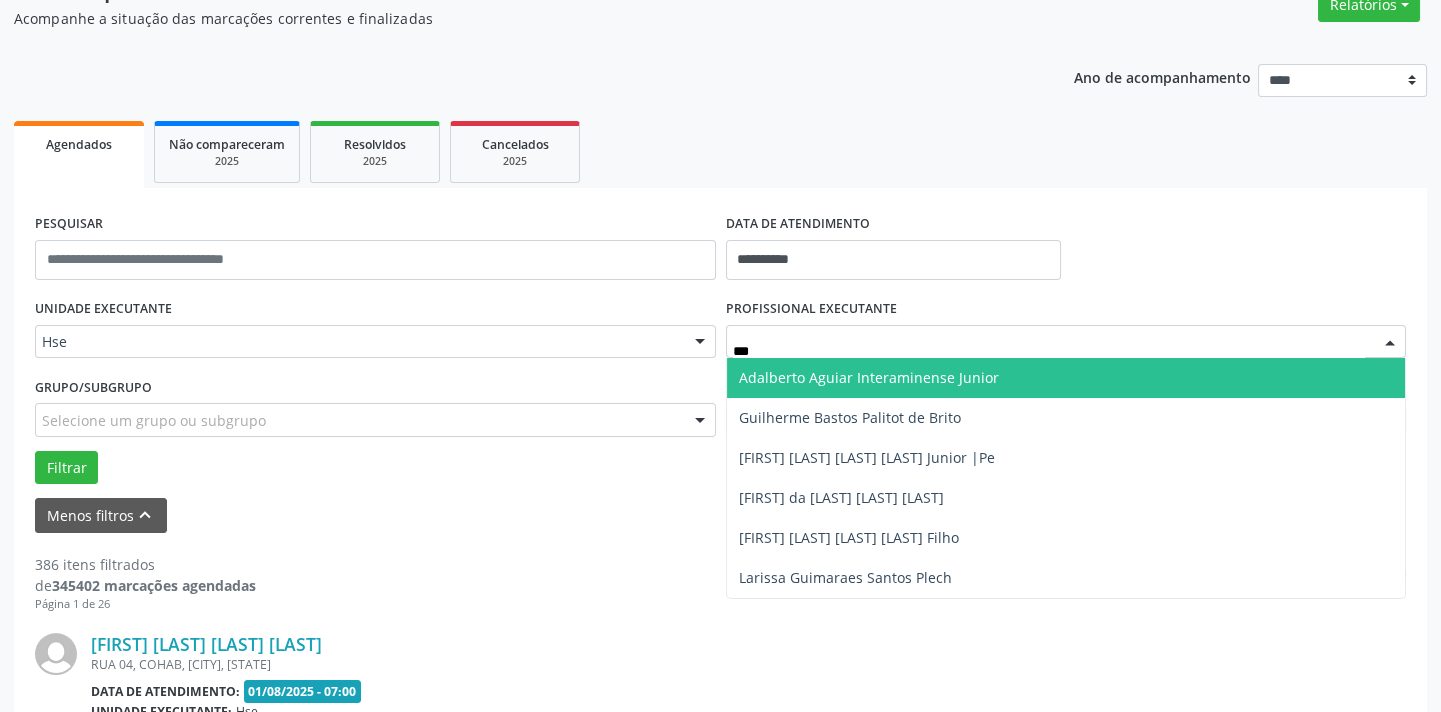 type on "****" 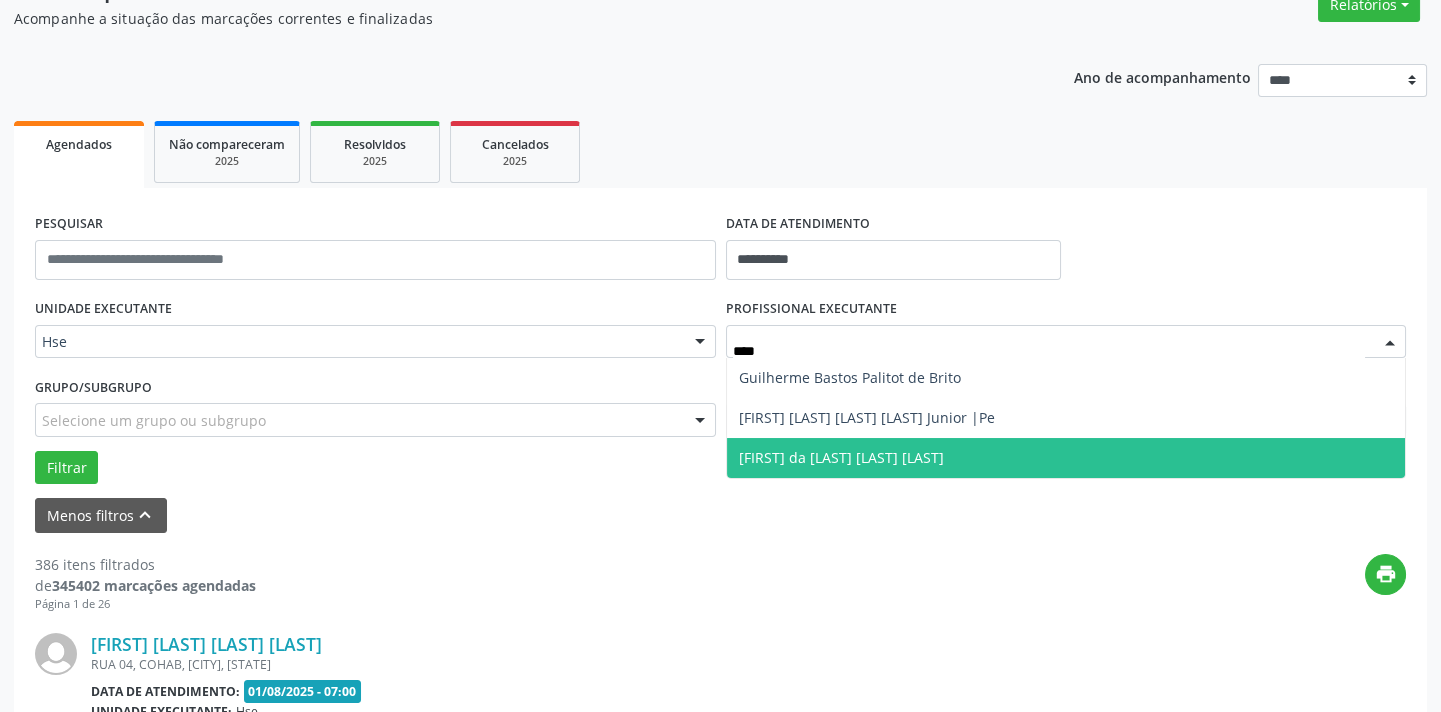 click on "[FIRST] da [LAST] [LAST] [LAST]" at bounding box center (1066, 458) 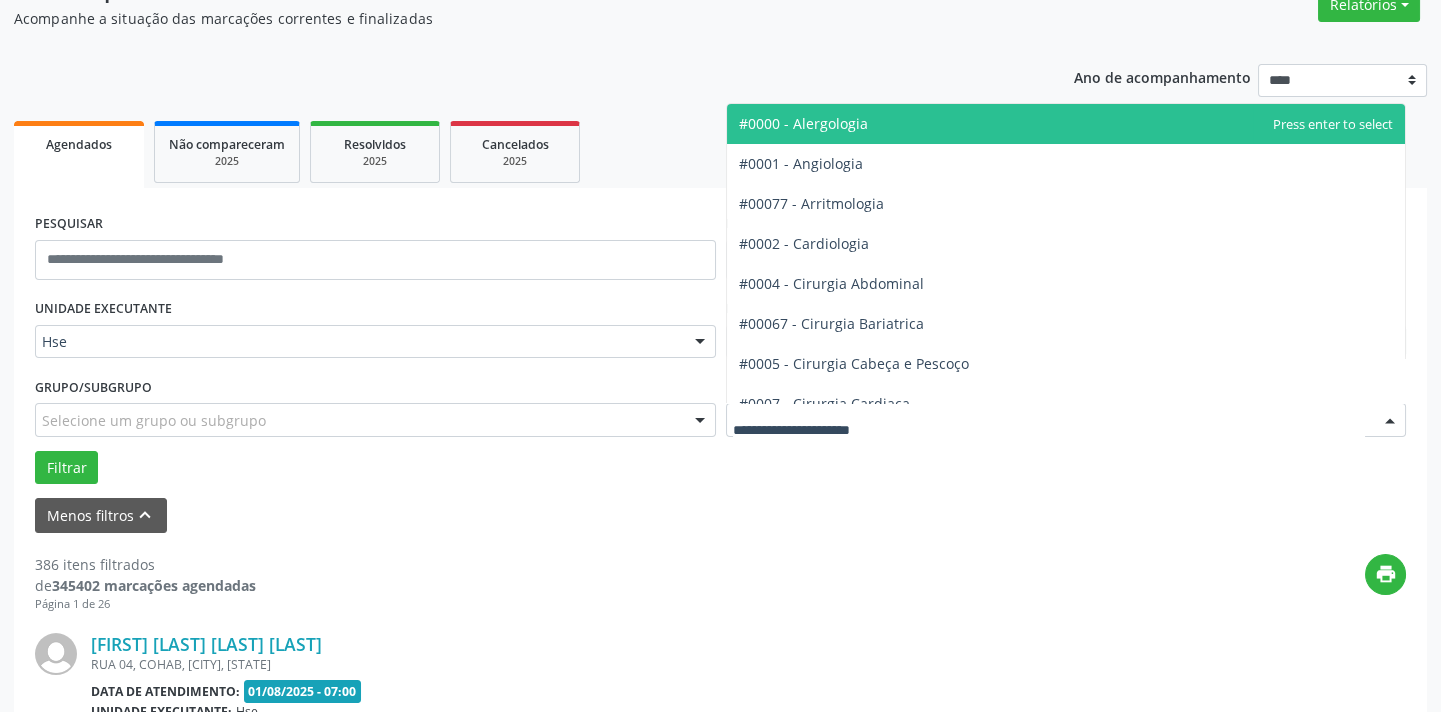click at bounding box center [1390, 421] 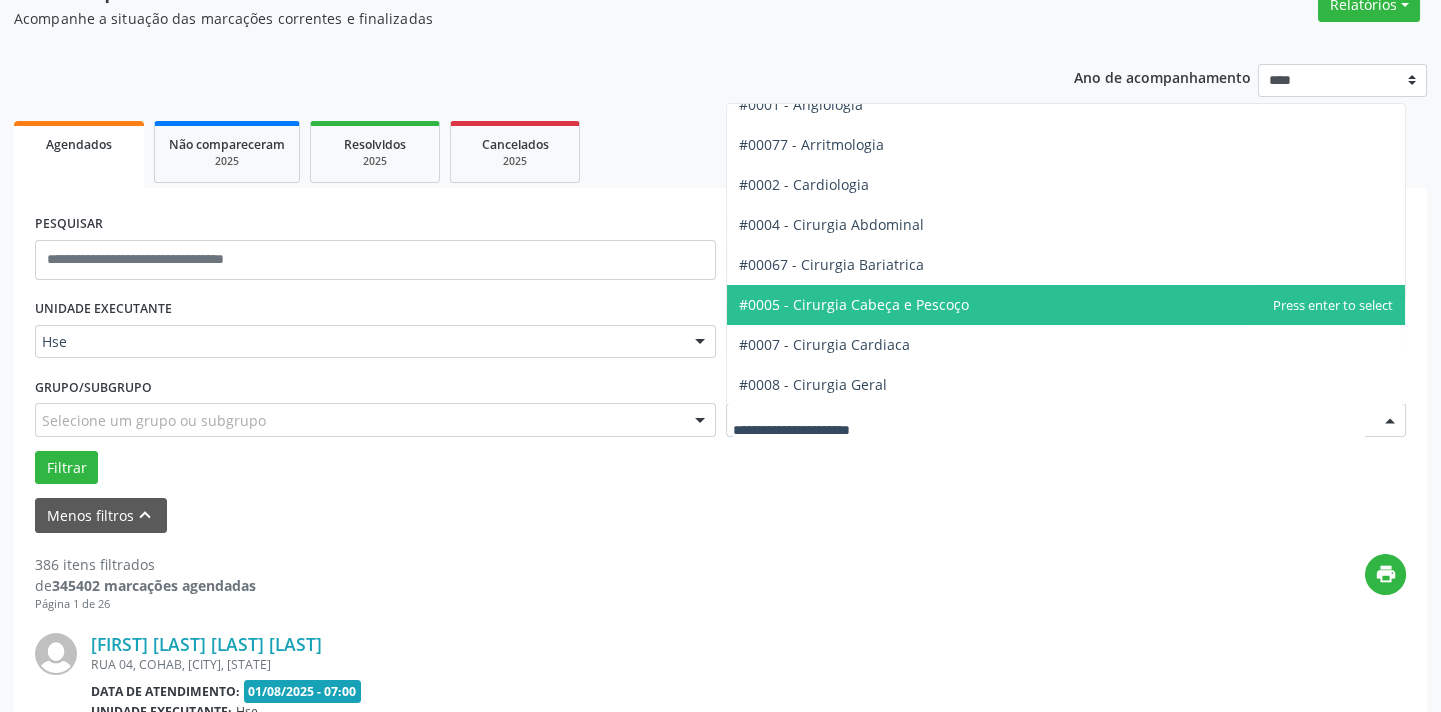 scroll, scrollTop: 90, scrollLeft: 0, axis: vertical 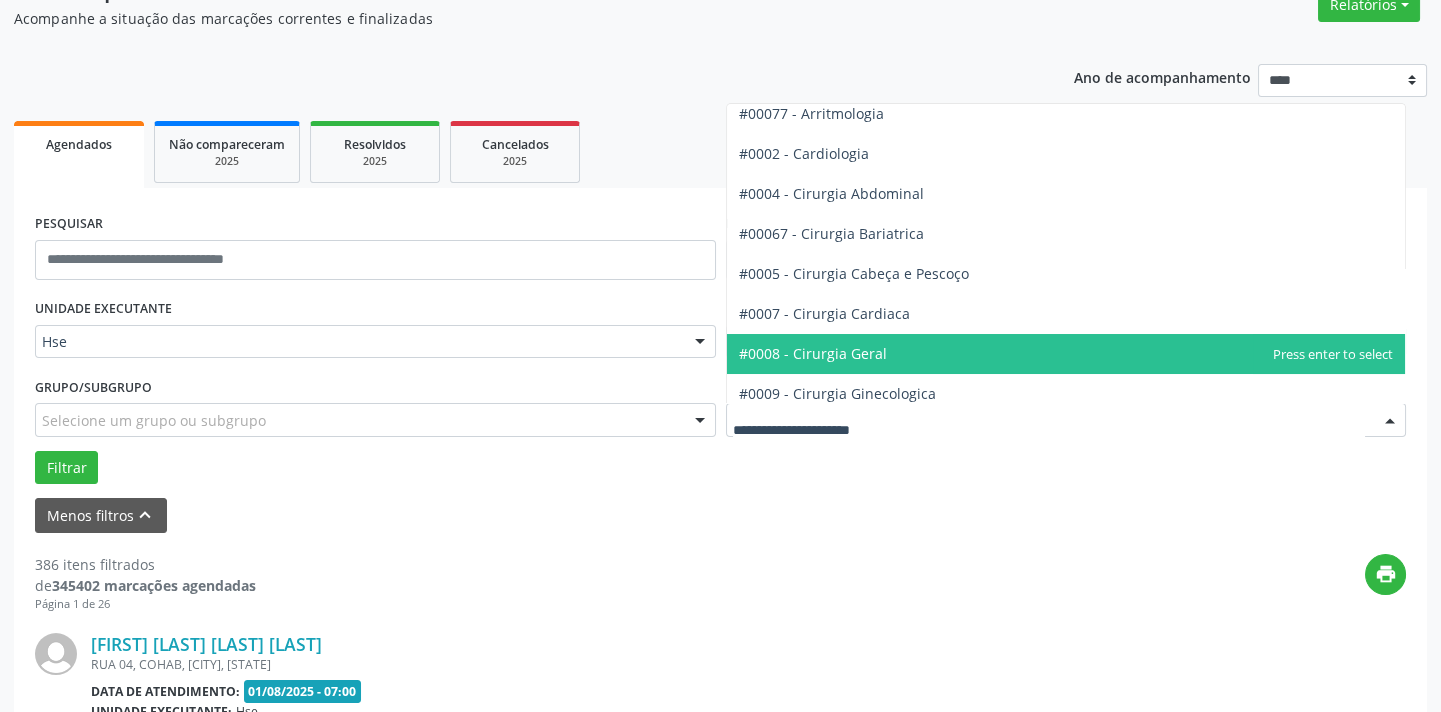 click on "#0008 - Cirurgia Geral" at bounding box center [1066, 354] 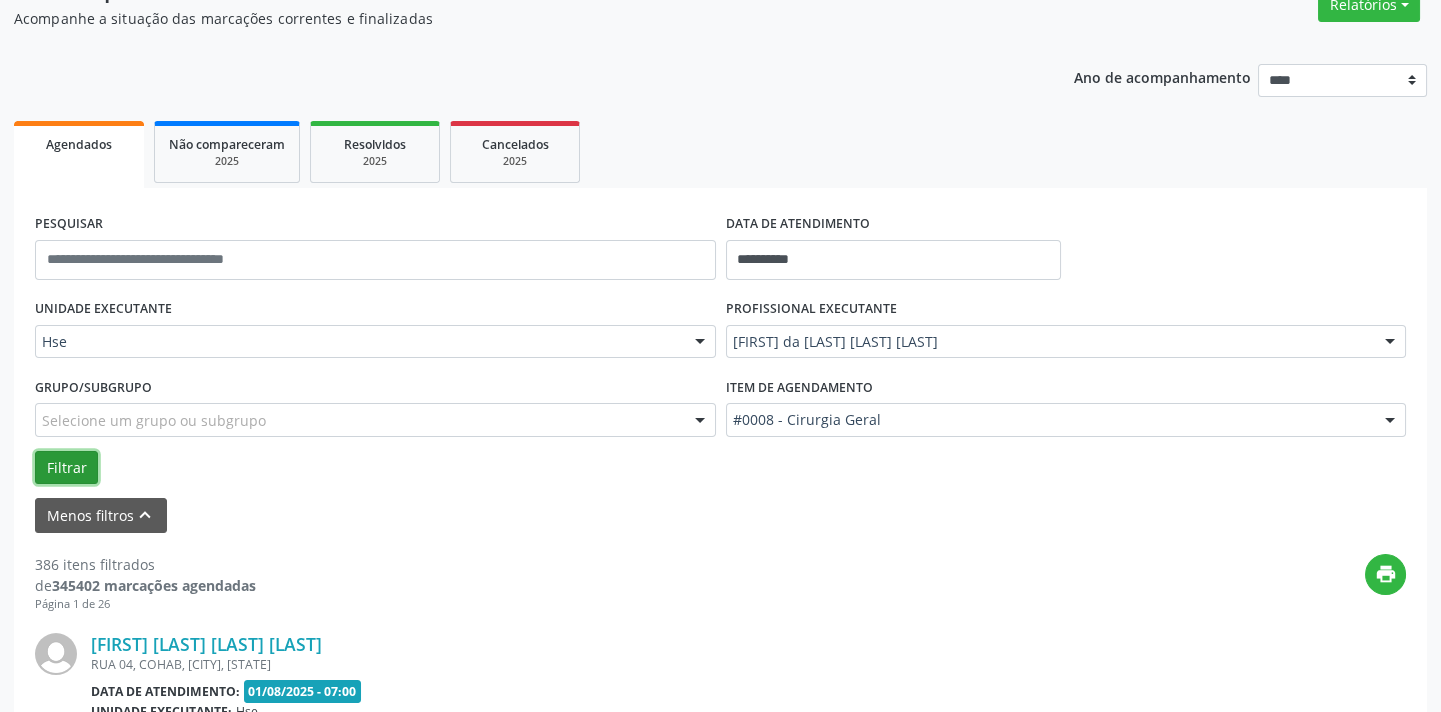 click on "Filtrar" at bounding box center [66, 468] 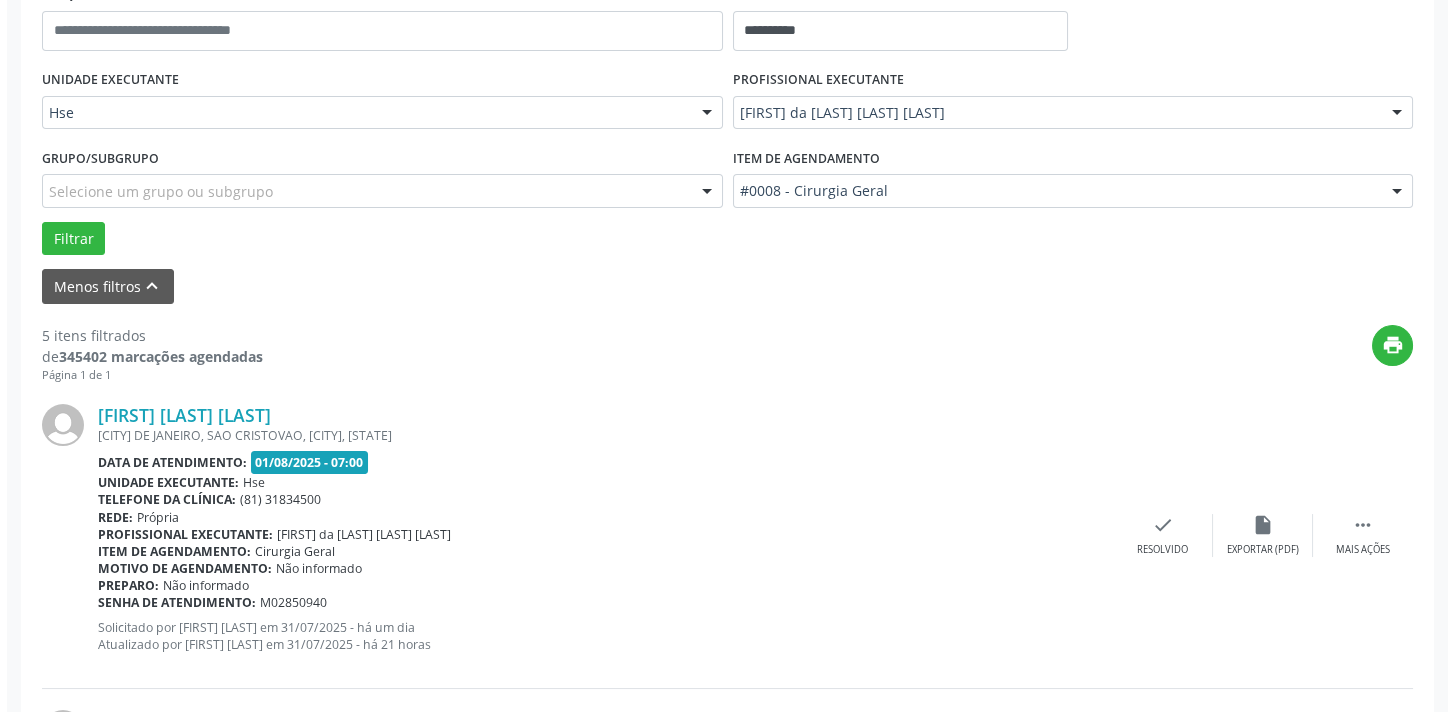 scroll, scrollTop: 450, scrollLeft: 0, axis: vertical 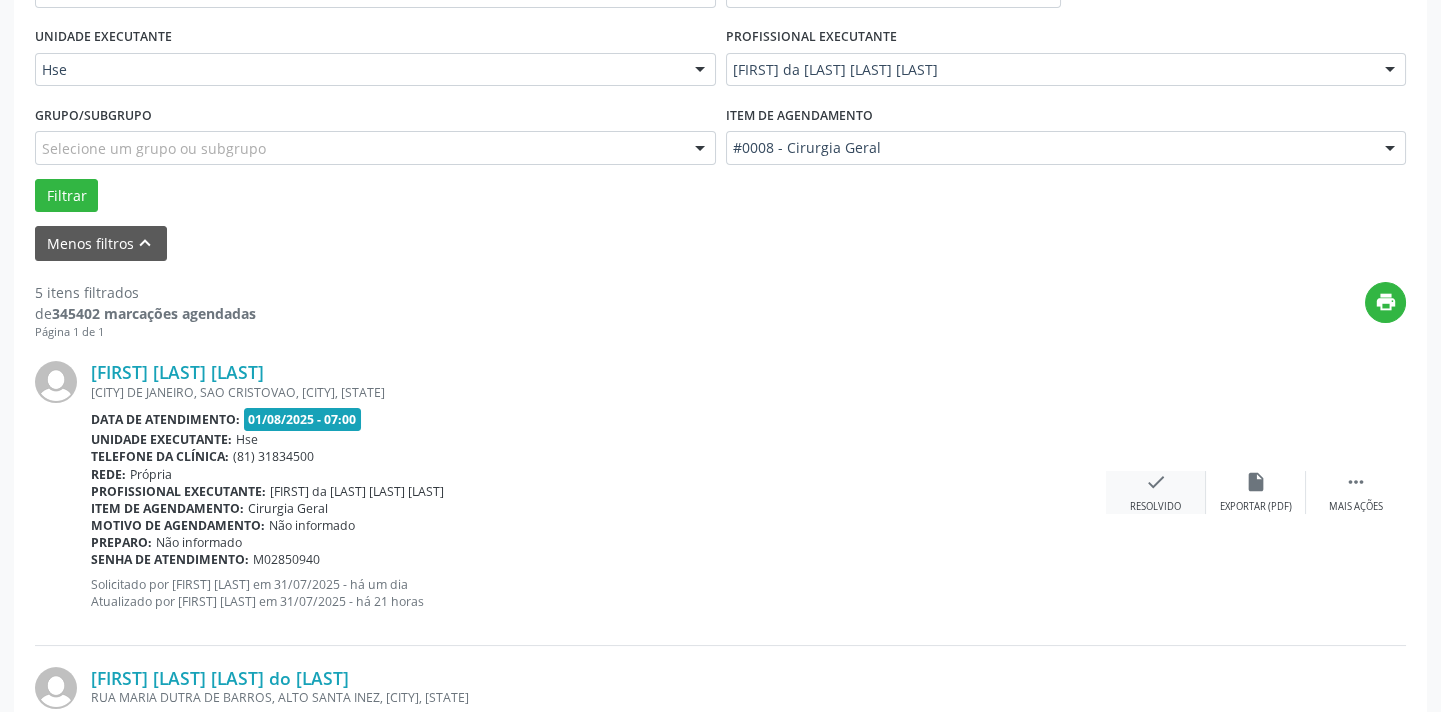 click on "Resolvido" at bounding box center [1155, 507] 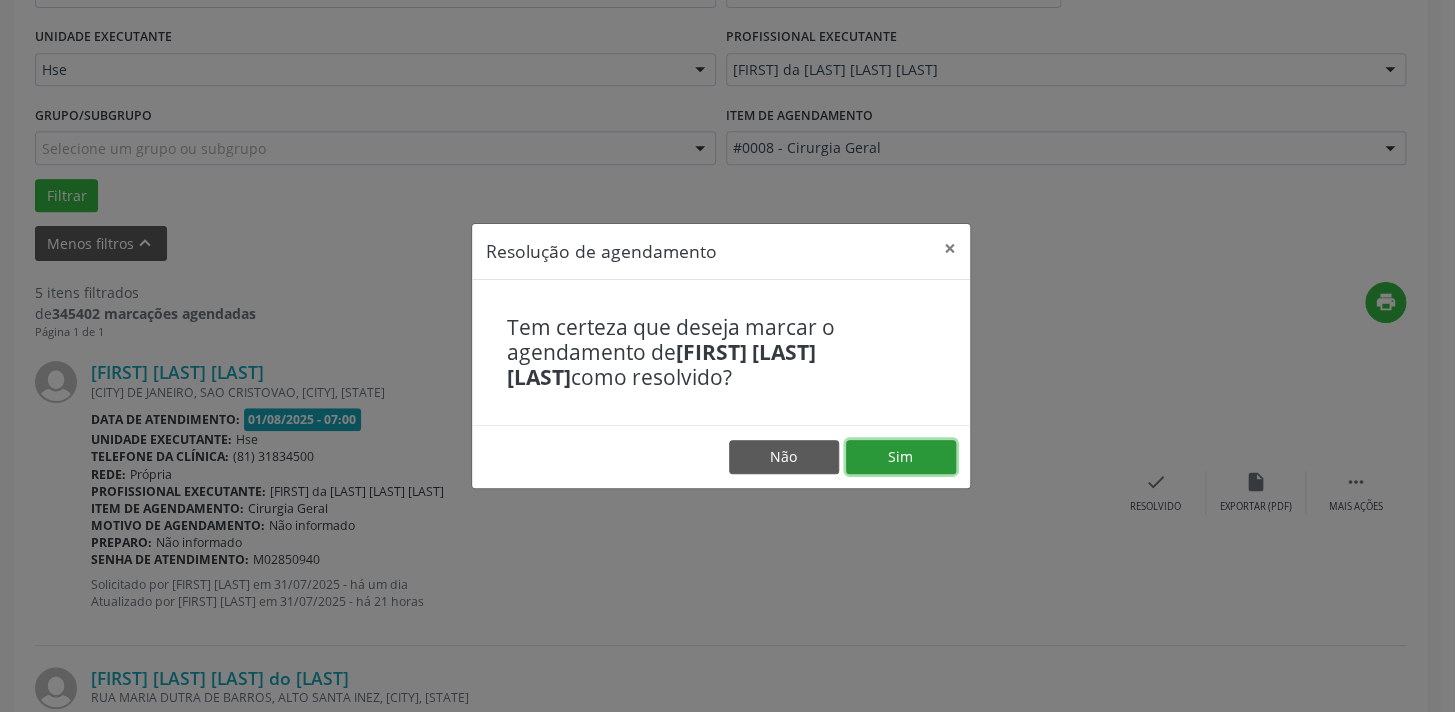 click on "Sim" at bounding box center [901, 457] 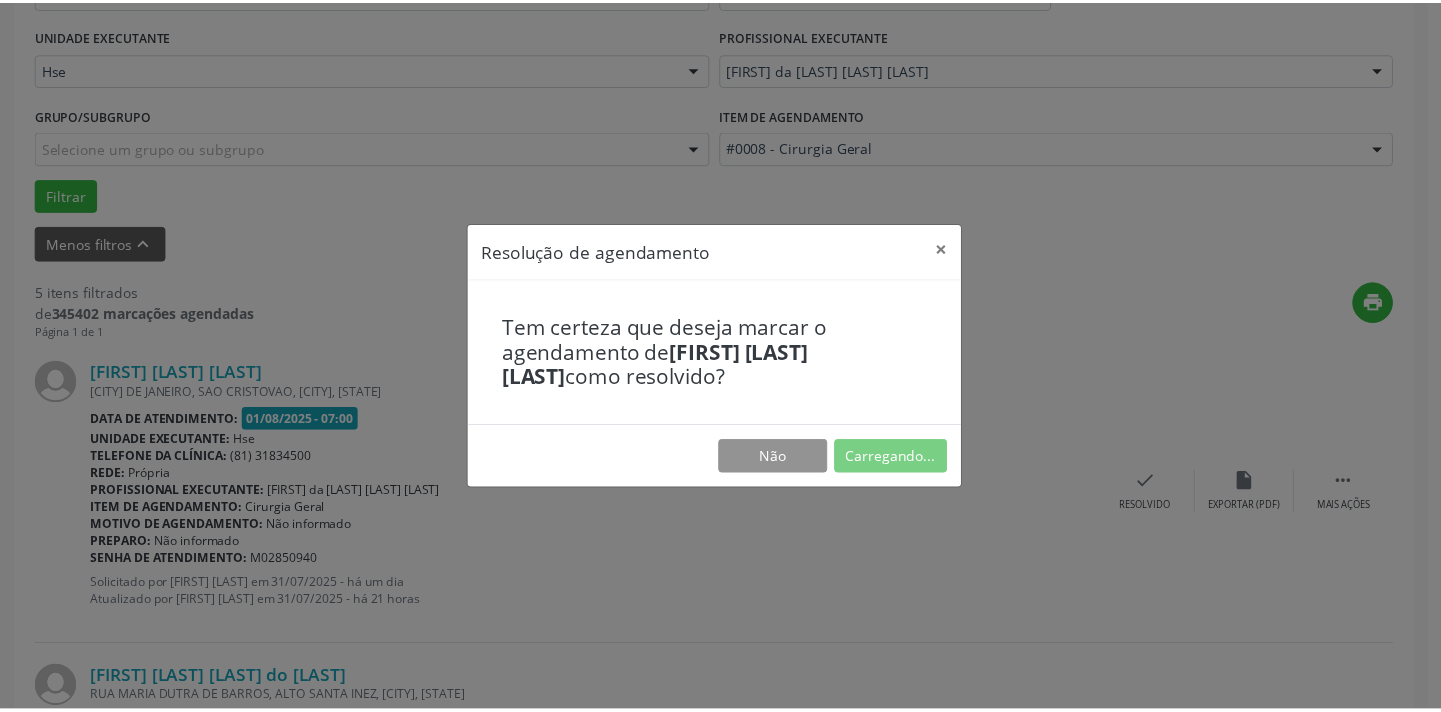 scroll, scrollTop: 139, scrollLeft: 0, axis: vertical 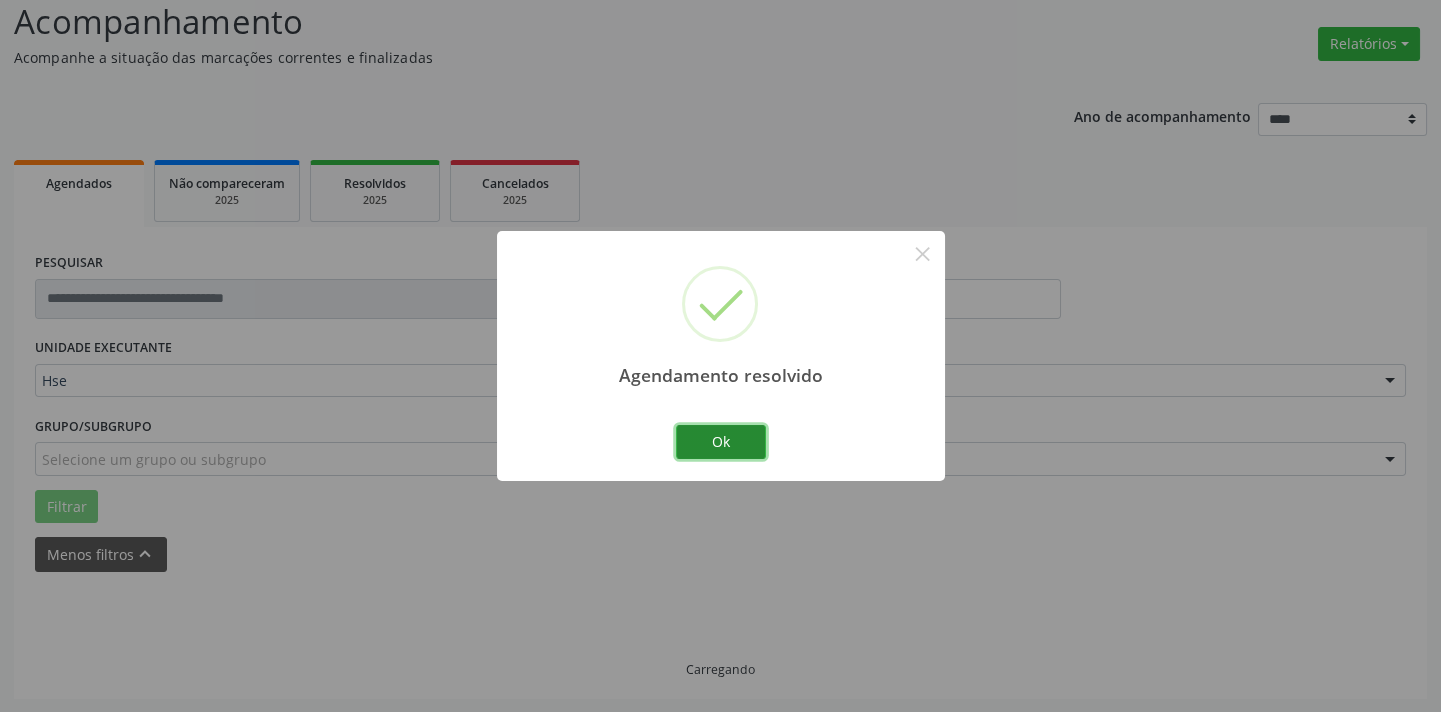 click on "Ok" at bounding box center [721, 442] 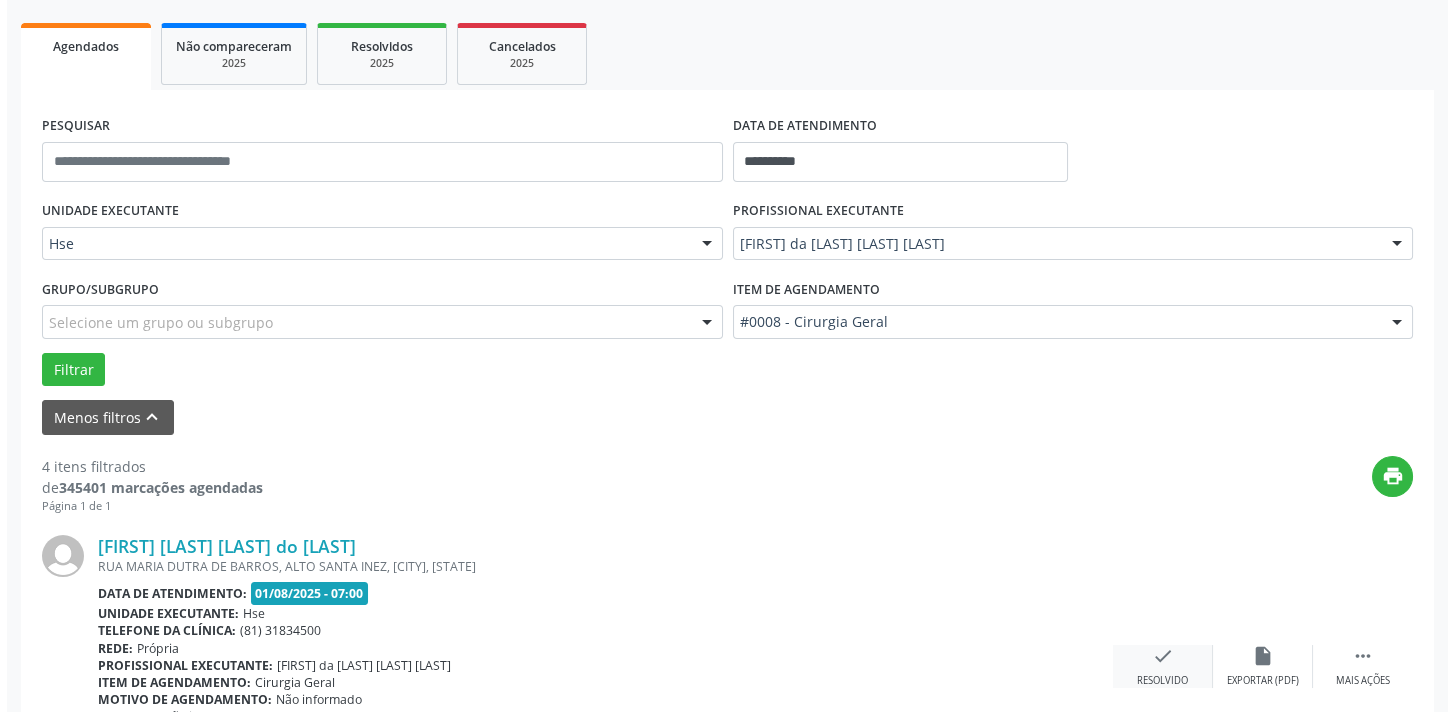 scroll, scrollTop: 320, scrollLeft: 0, axis: vertical 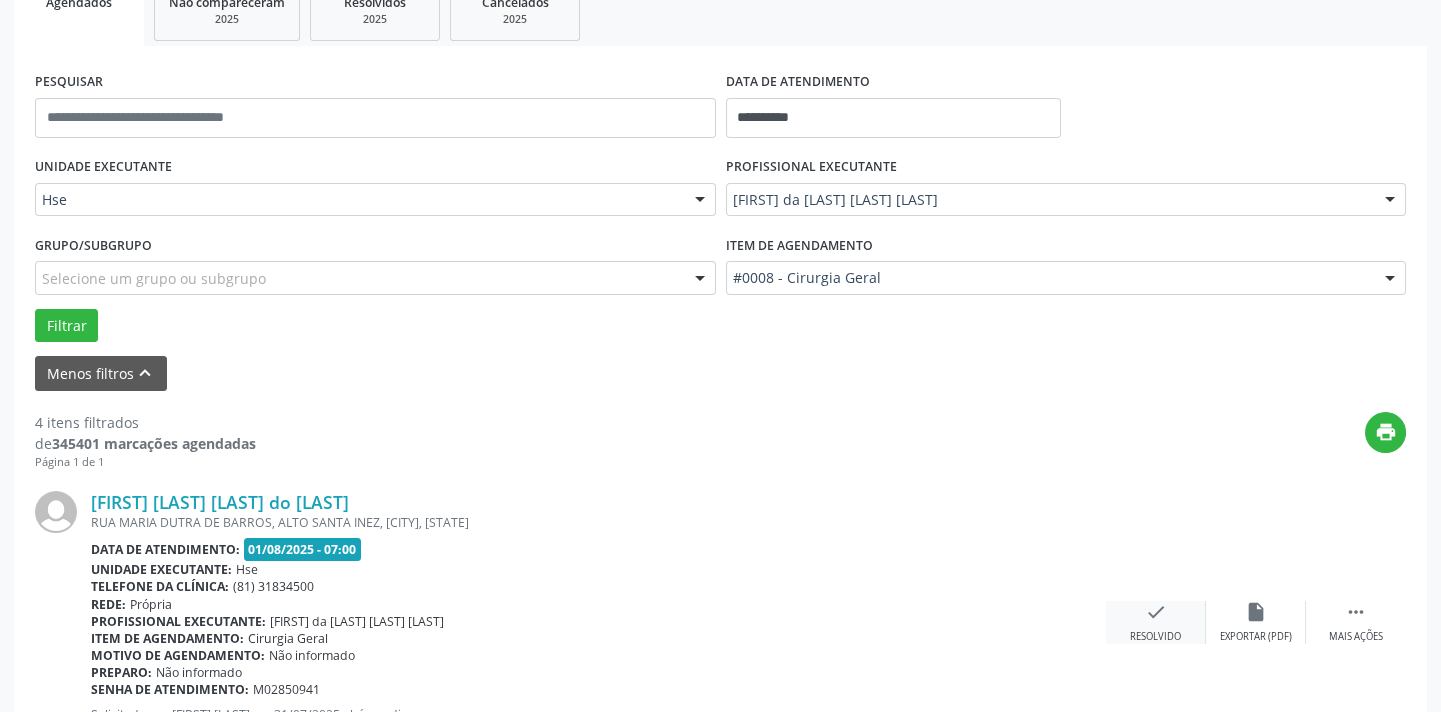 click on "check
Resolvido" at bounding box center [1156, 622] 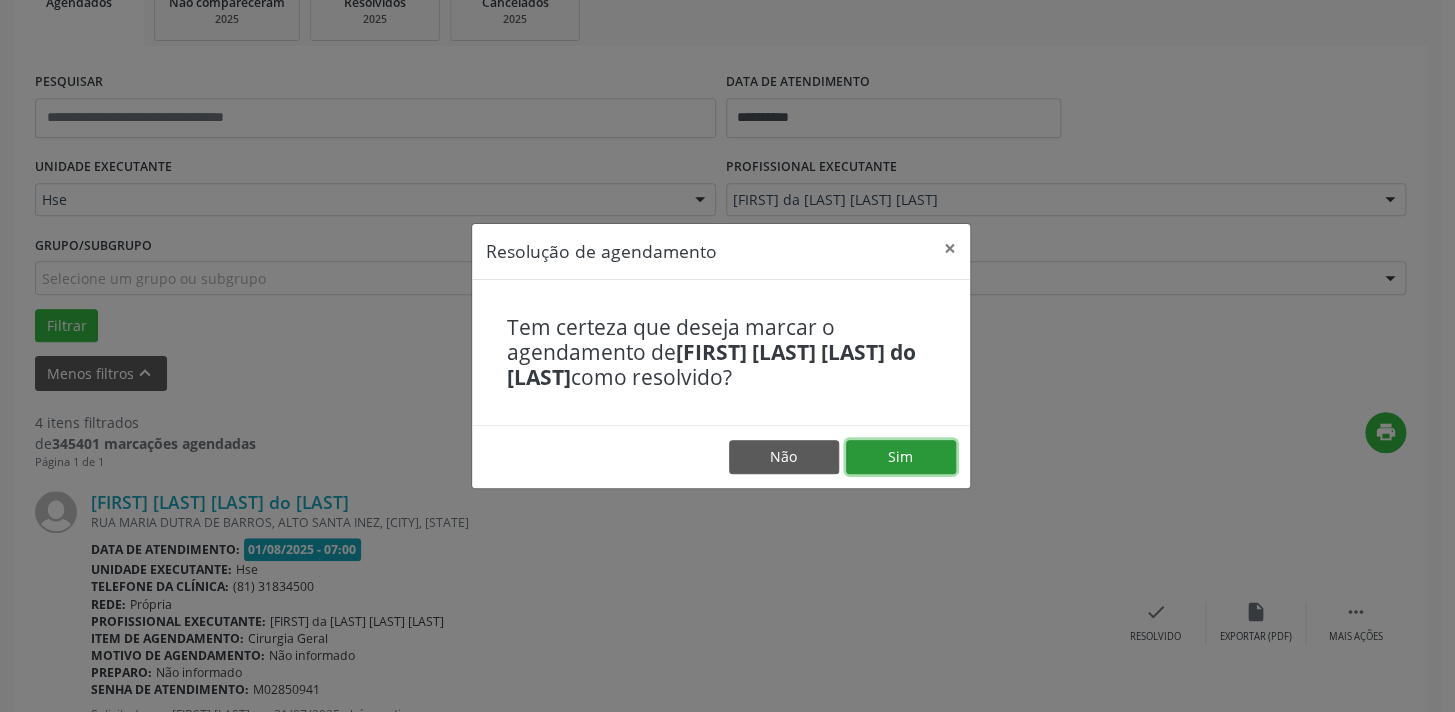 click on "Sim" at bounding box center [901, 457] 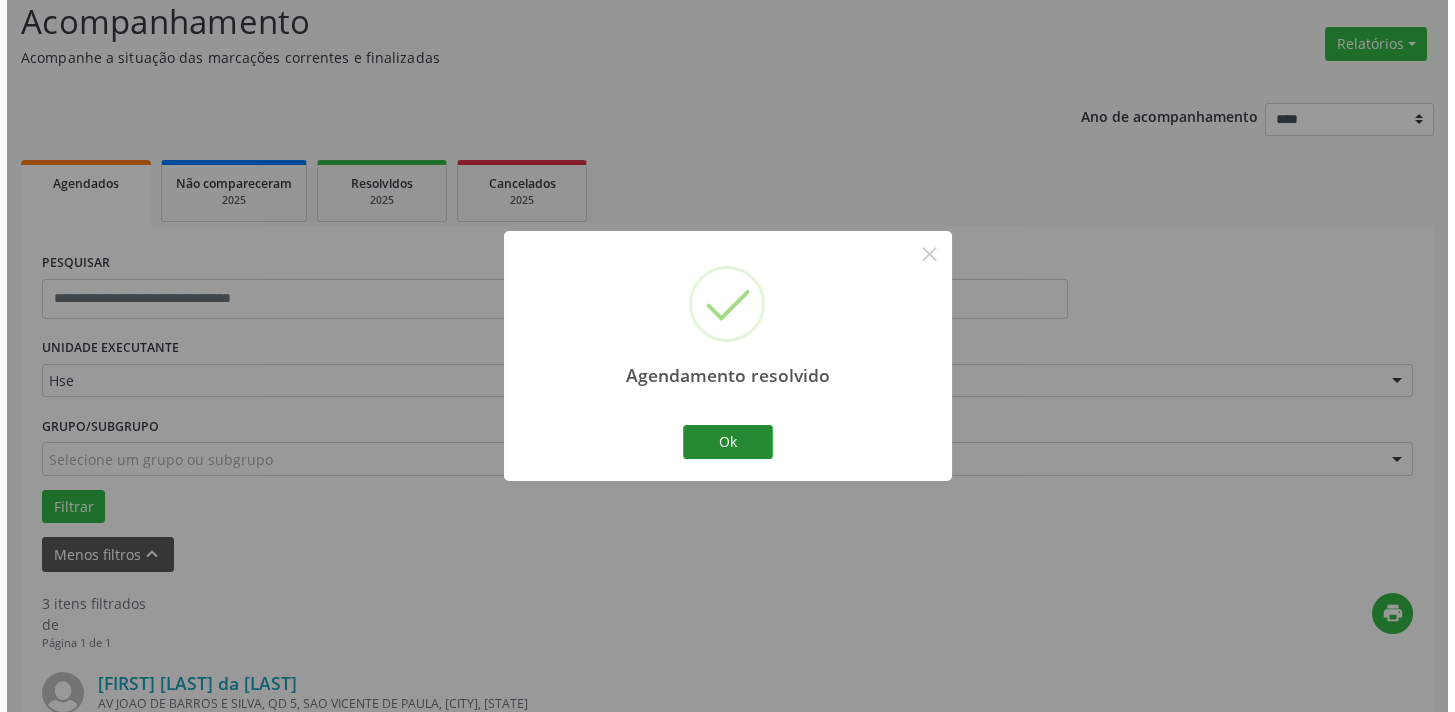 scroll, scrollTop: 320, scrollLeft: 0, axis: vertical 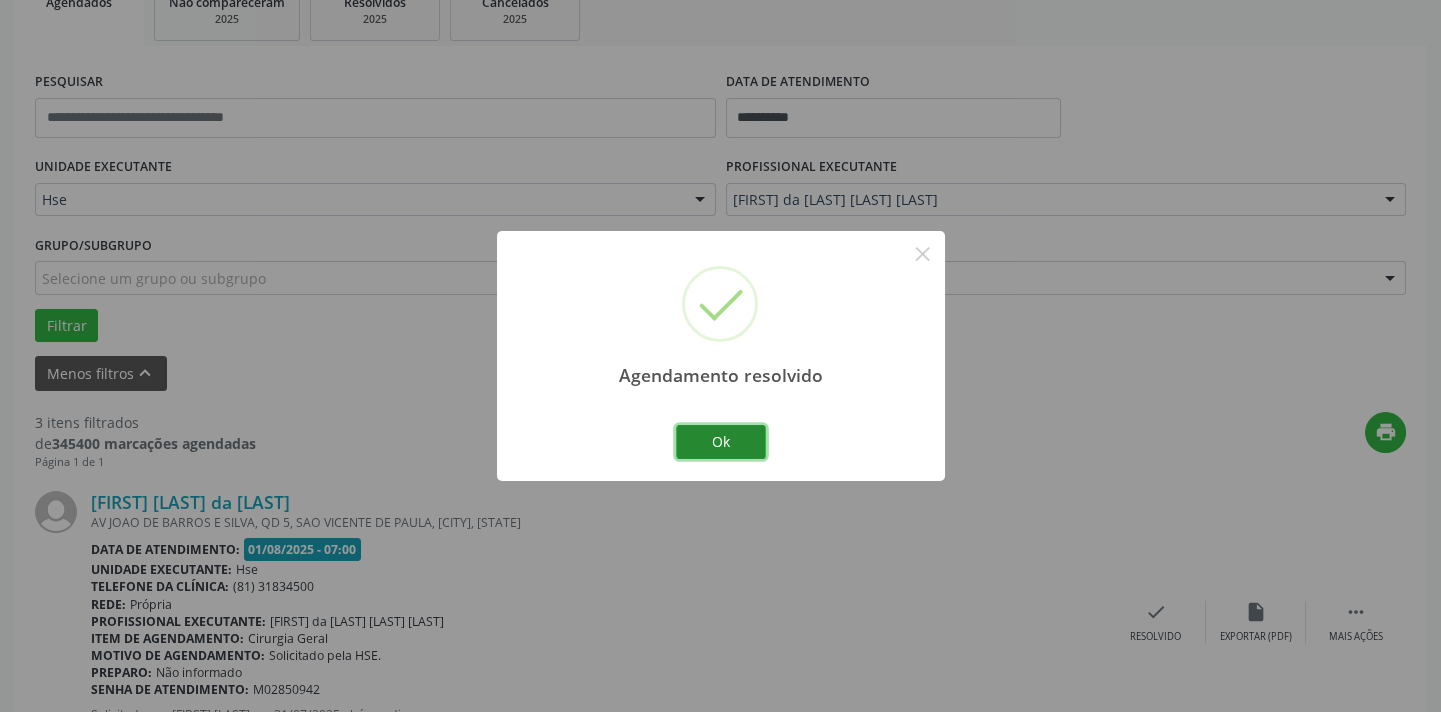 click on "Ok" at bounding box center [721, 442] 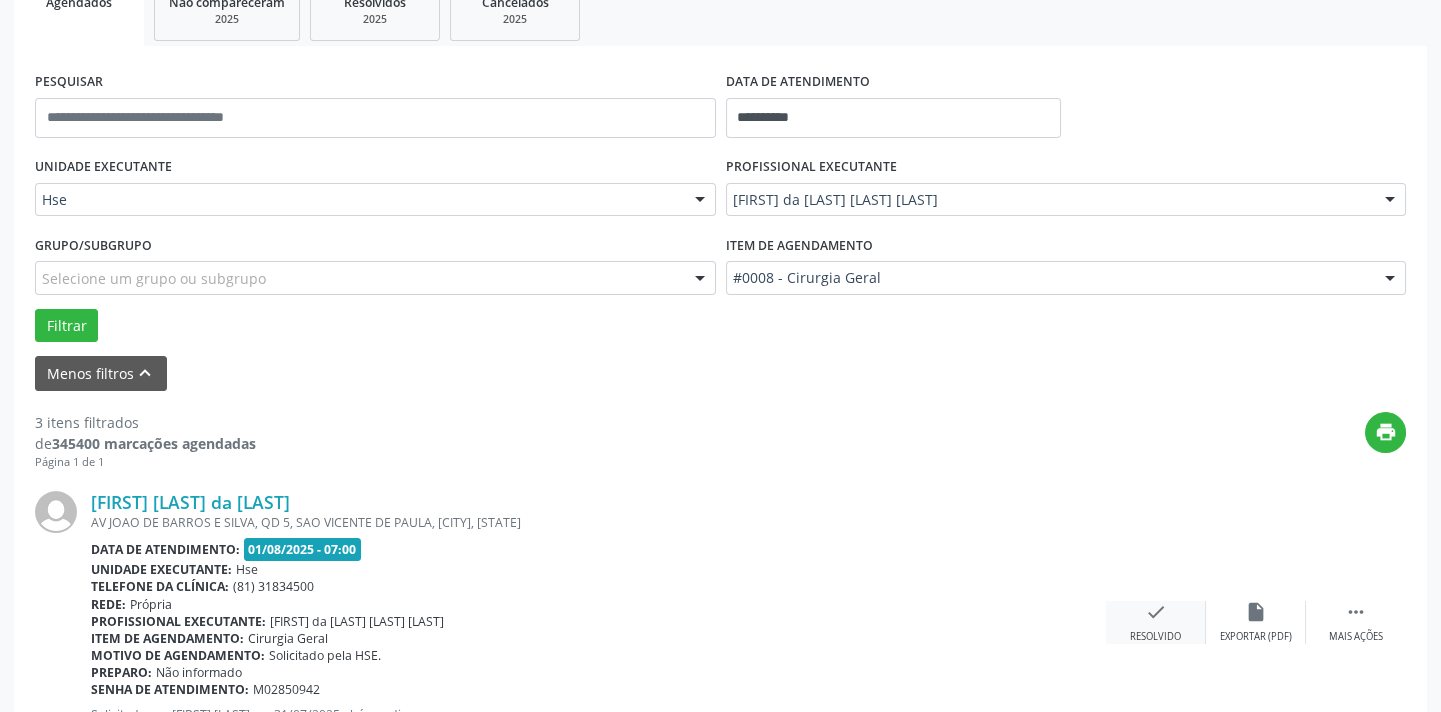 click on "Resolvido" at bounding box center (1155, 637) 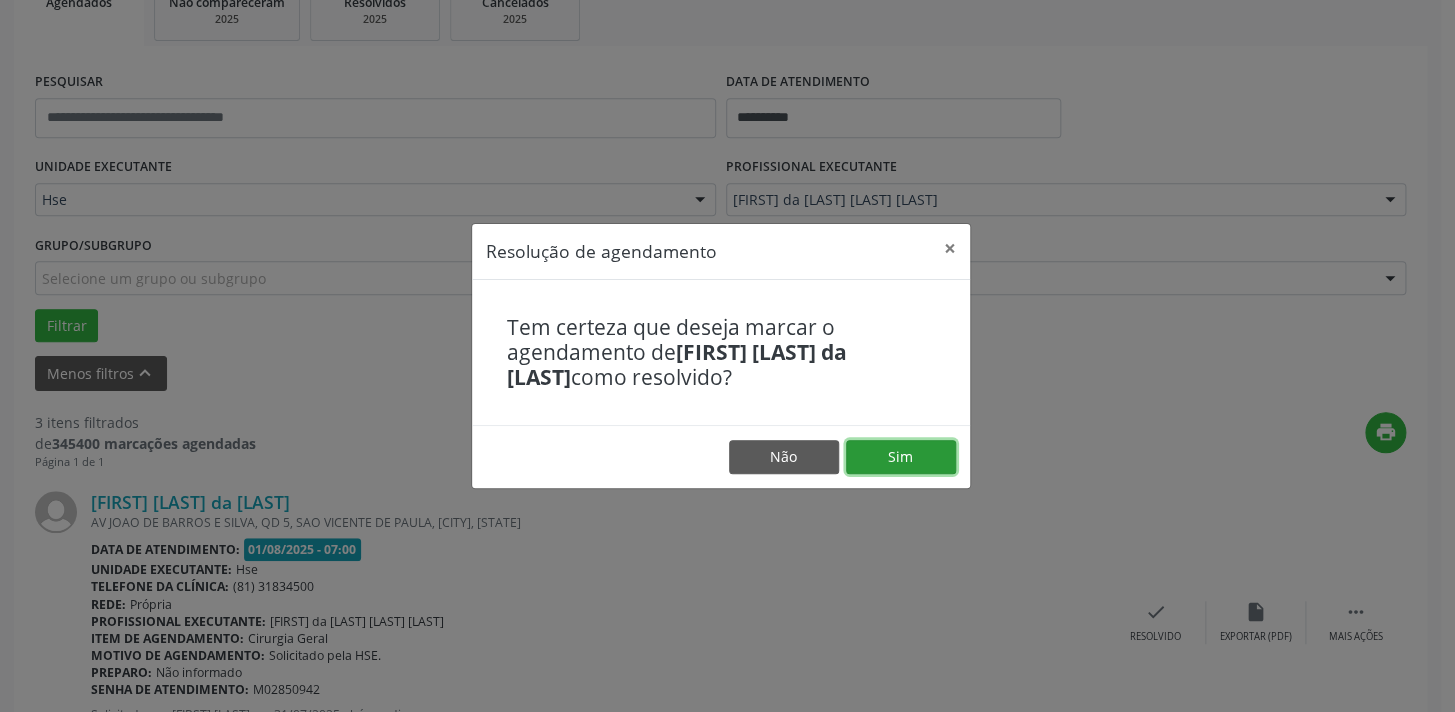 click on "Sim" at bounding box center (901, 457) 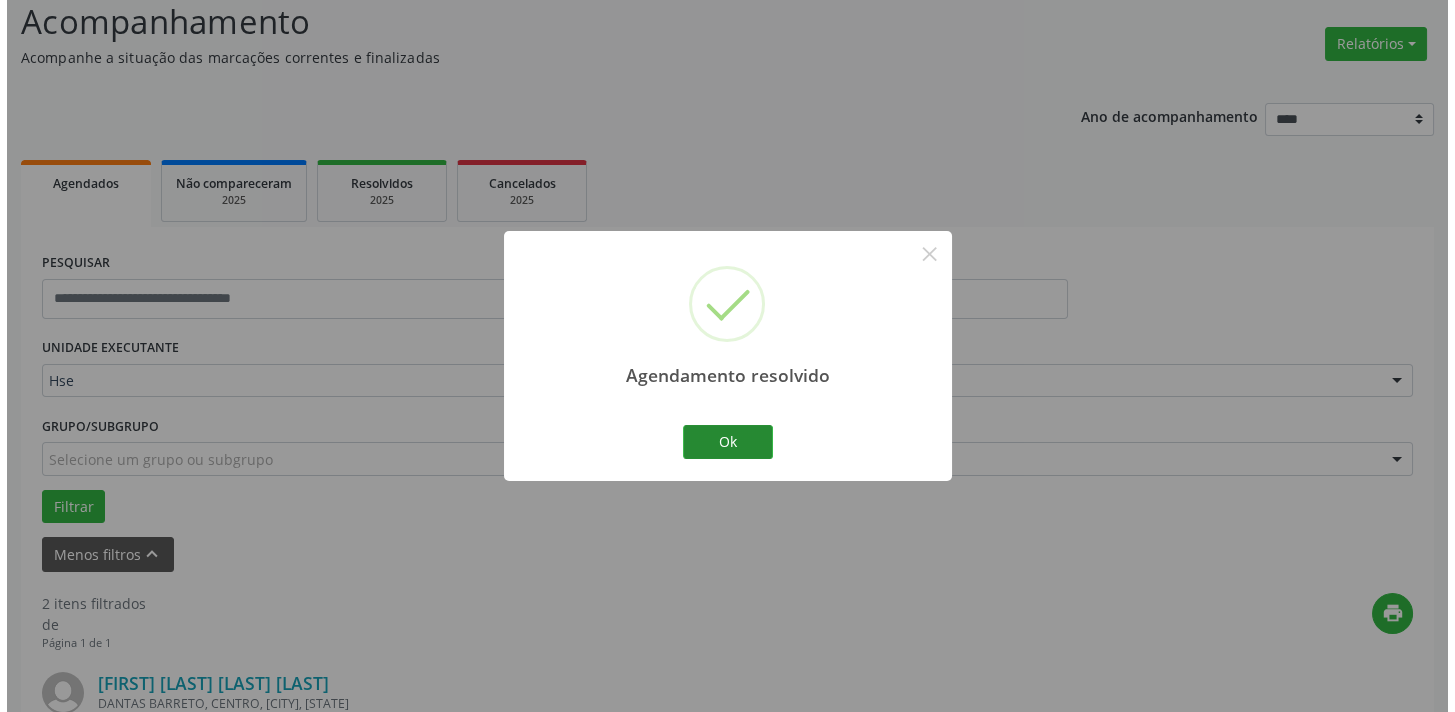 scroll, scrollTop: 320, scrollLeft: 0, axis: vertical 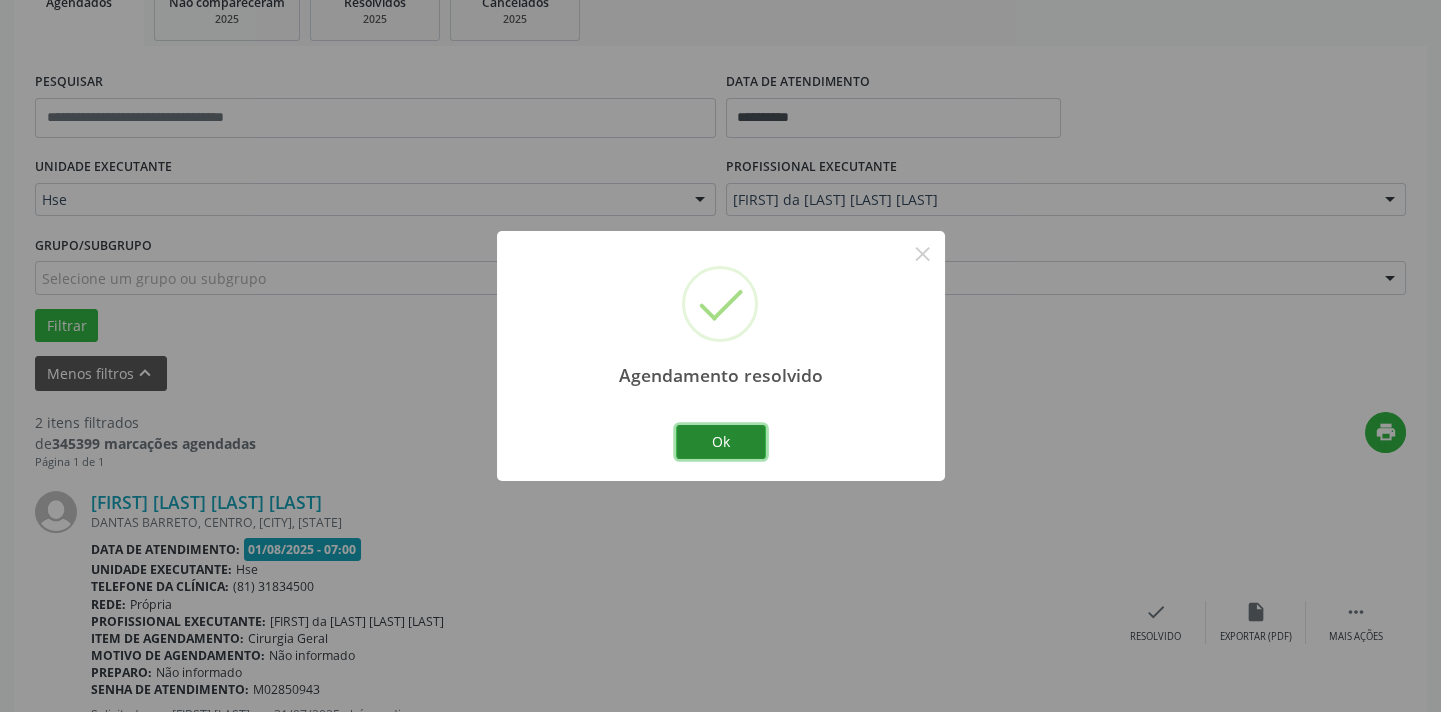 click on "Ok" at bounding box center [721, 442] 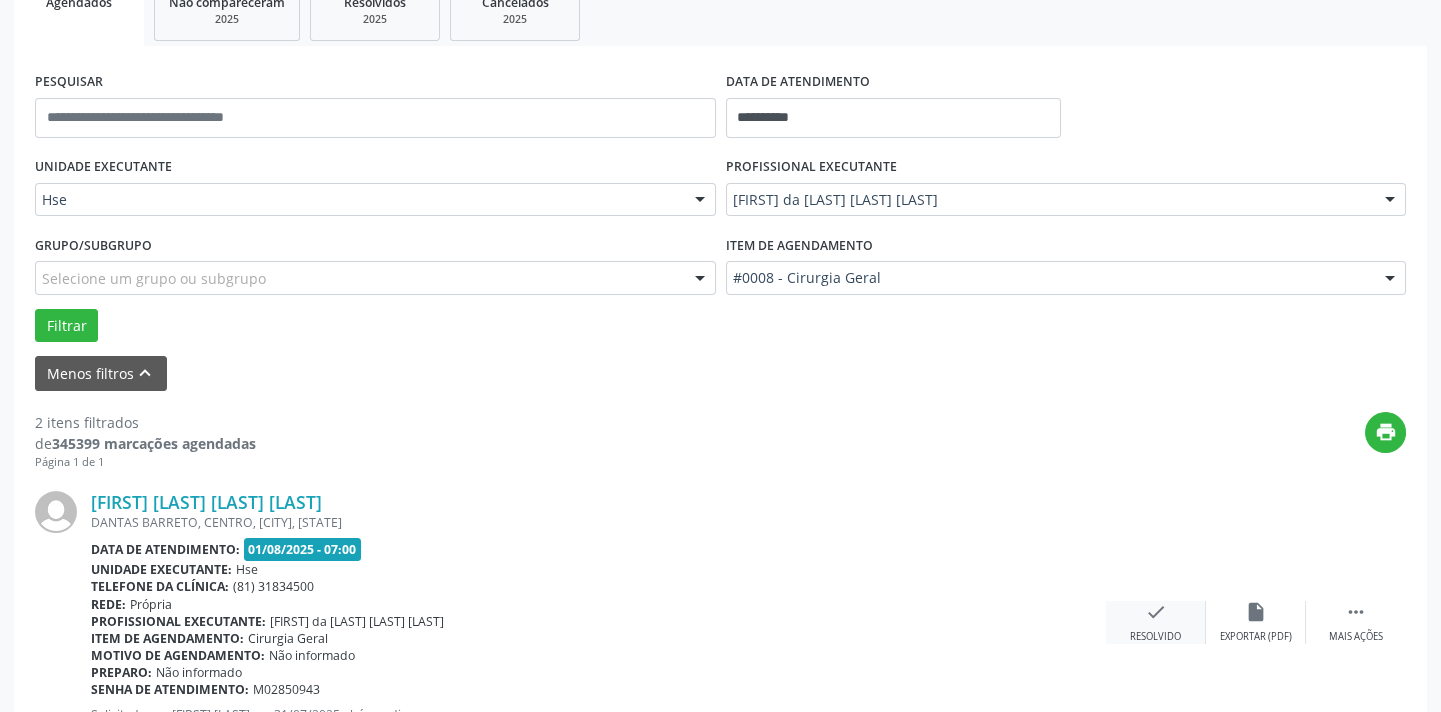 click on "check
Resolvido" at bounding box center [1156, 622] 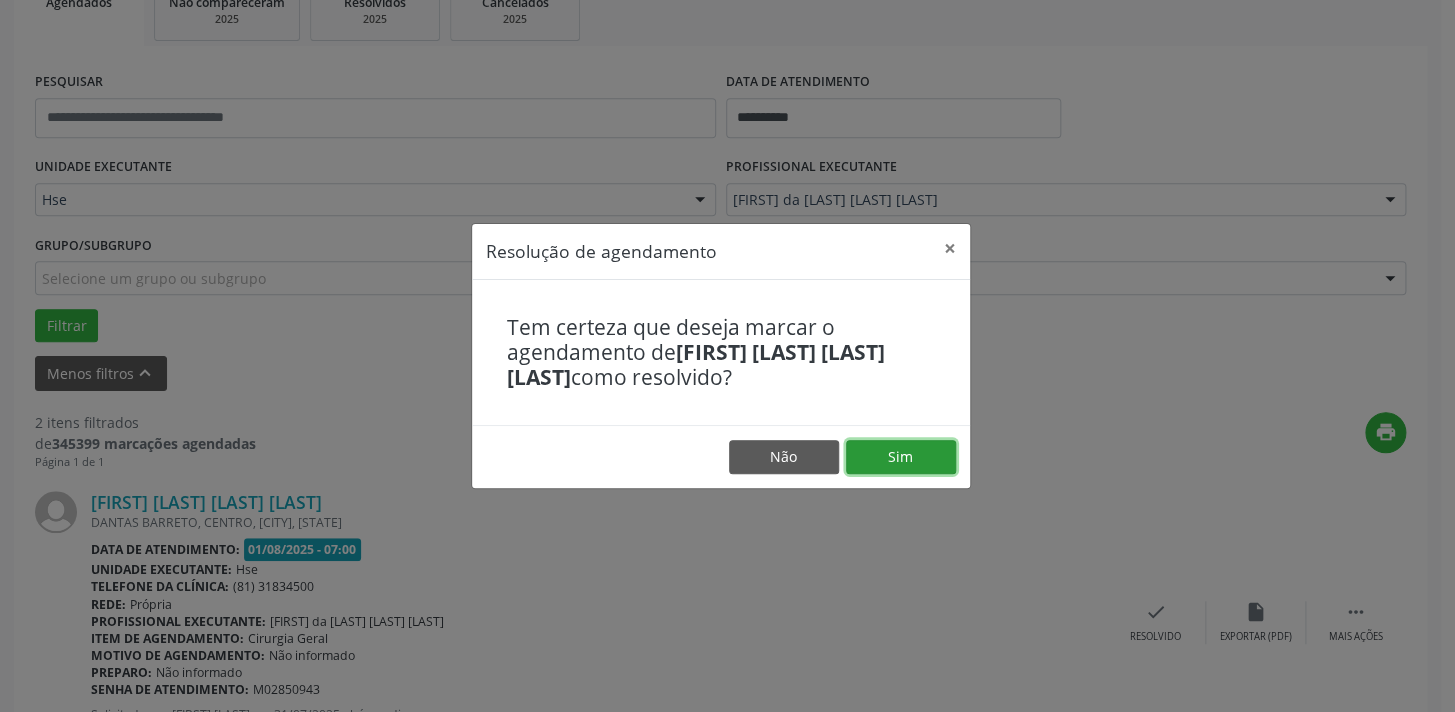 click on "Sim" at bounding box center (901, 457) 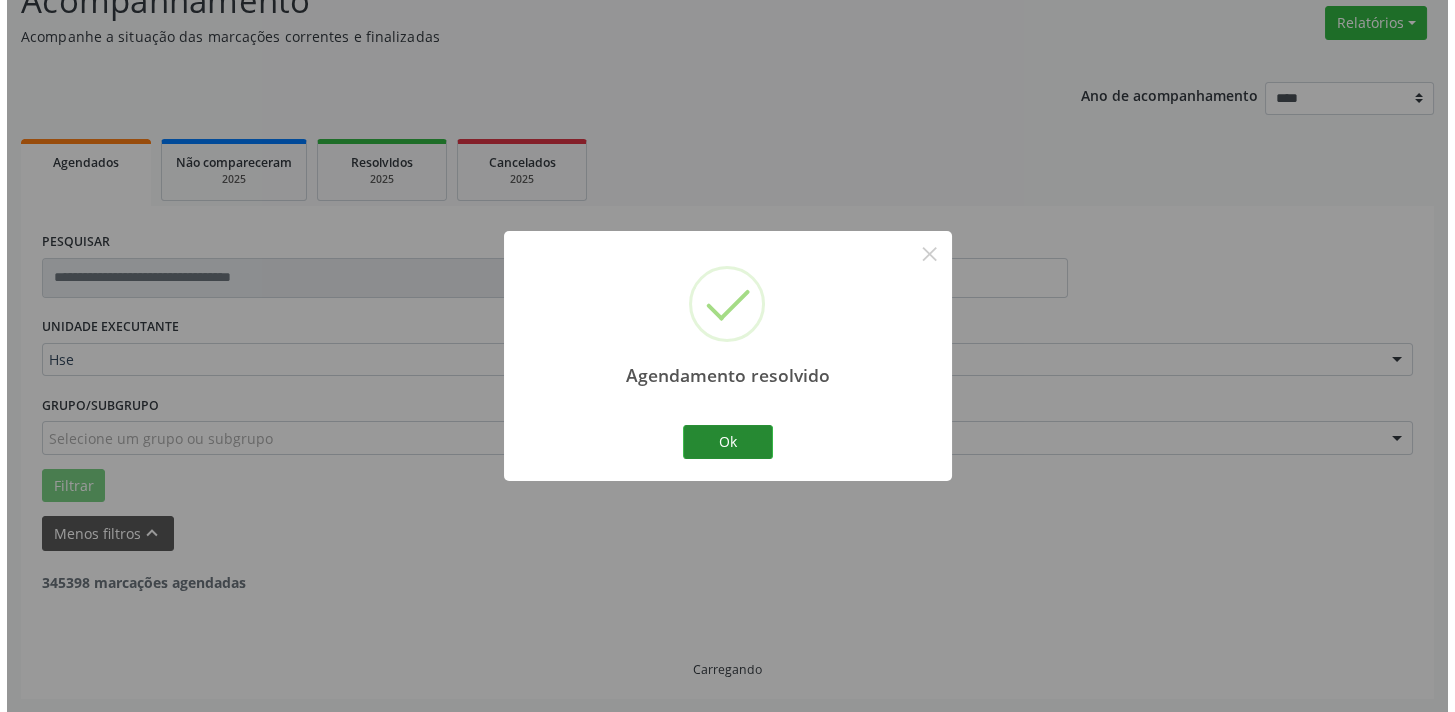 scroll, scrollTop: 320, scrollLeft: 0, axis: vertical 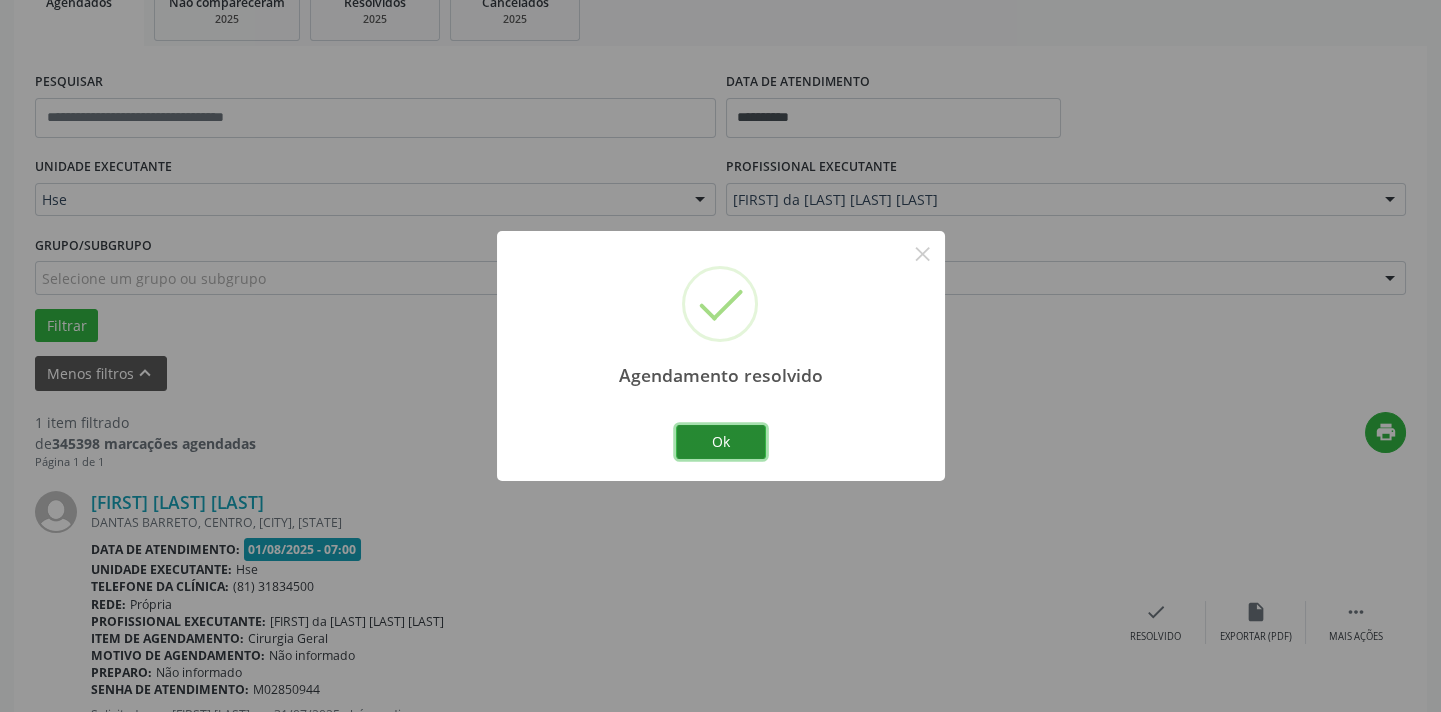 click on "Ok" at bounding box center (721, 442) 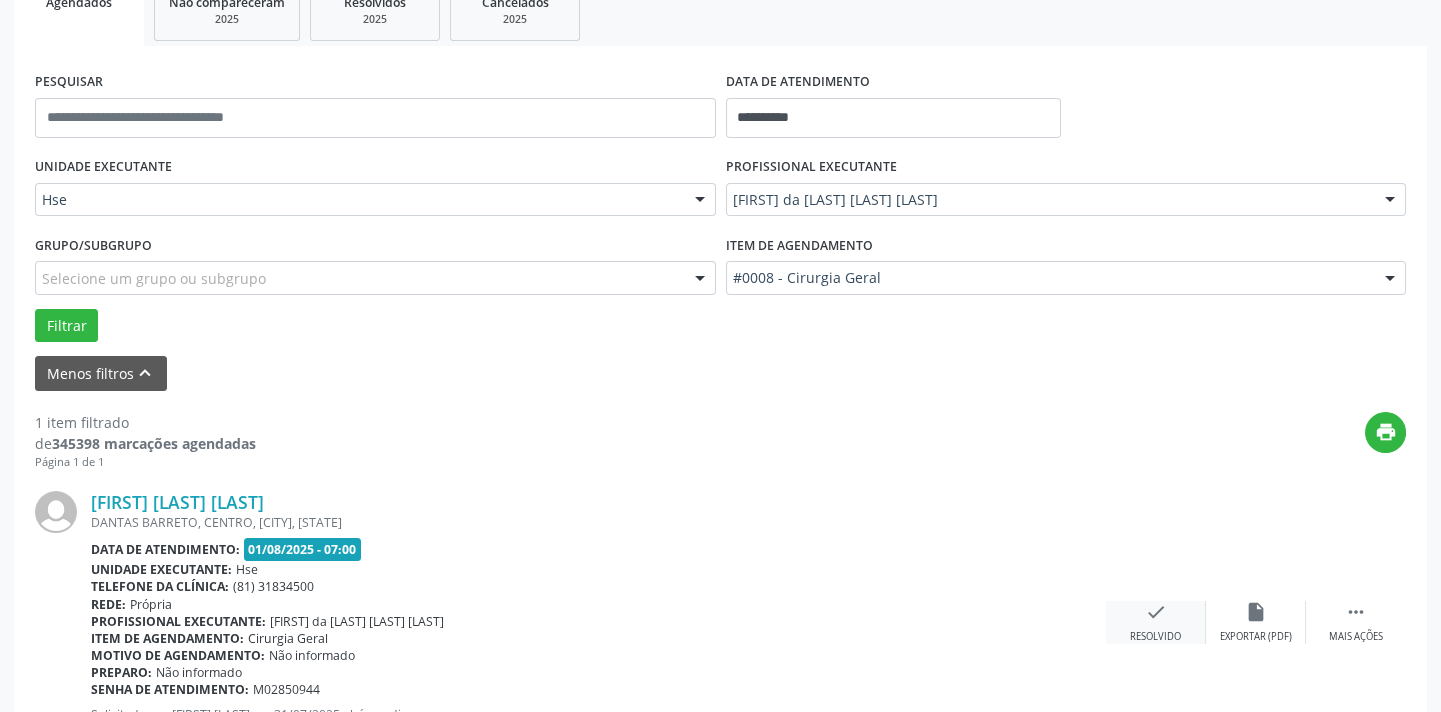 click on "check" at bounding box center [1156, 612] 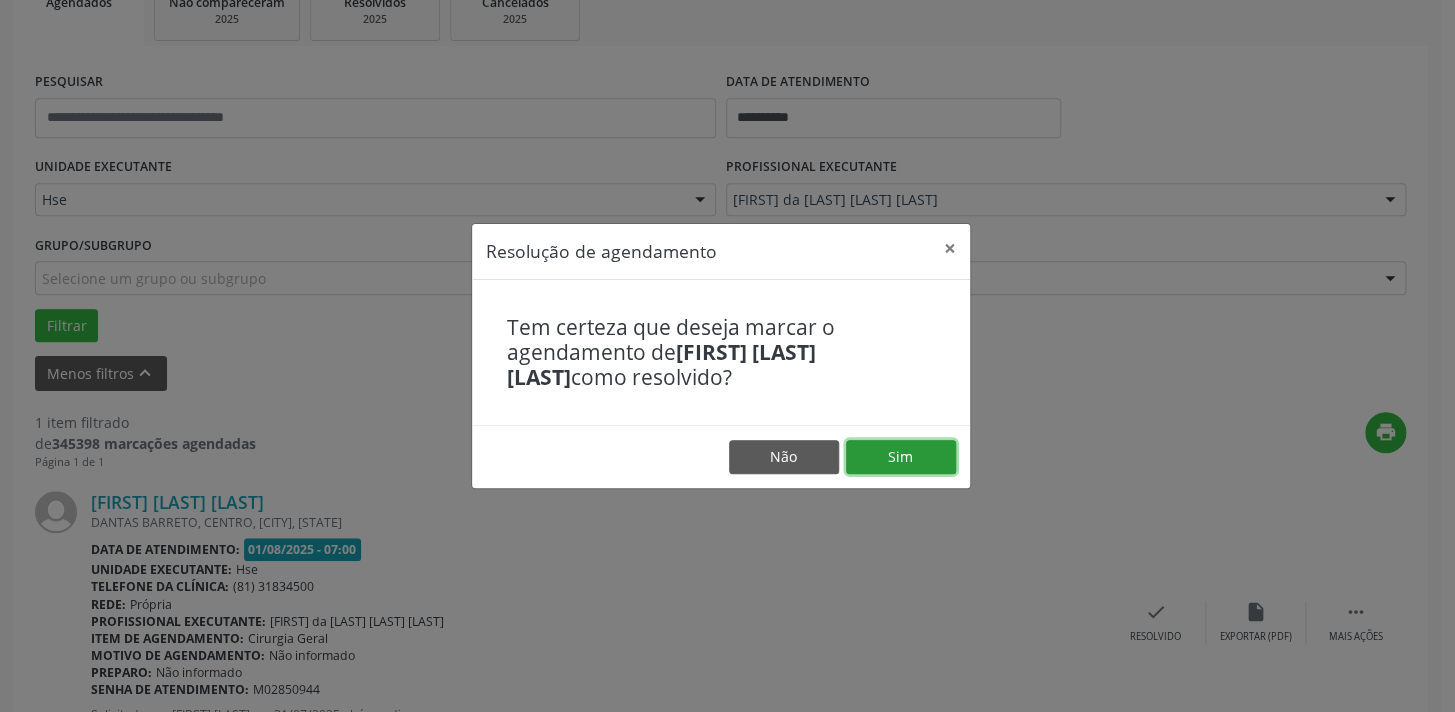 click on "Sim" at bounding box center (901, 457) 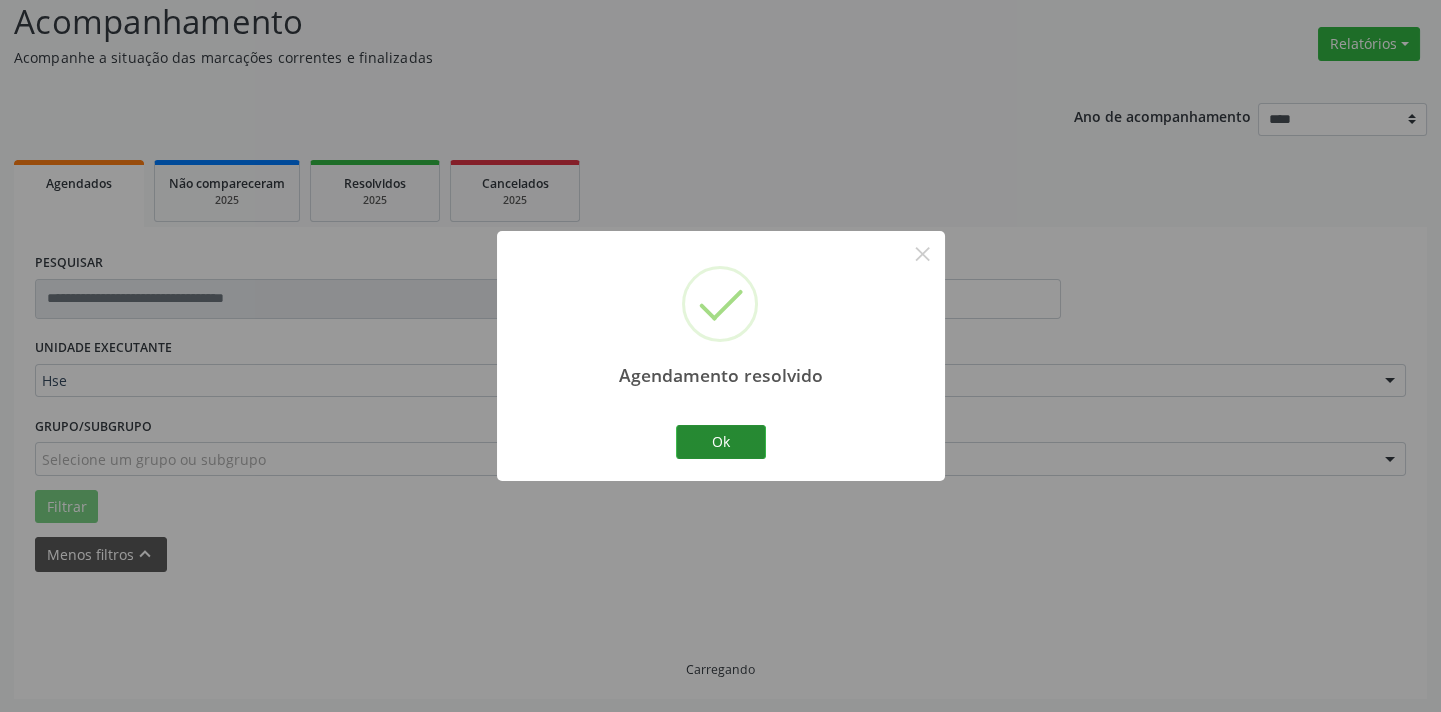 scroll, scrollTop: 95, scrollLeft: 0, axis: vertical 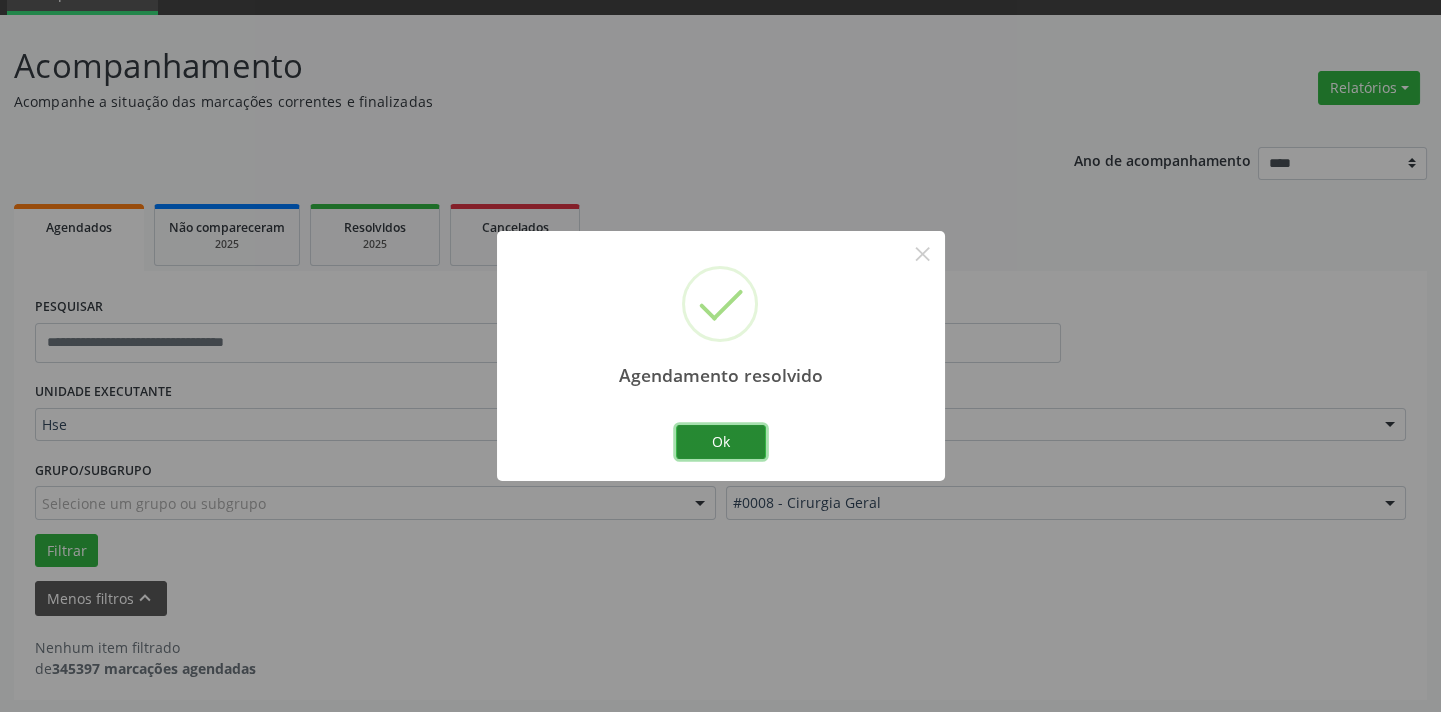 click on "Ok" at bounding box center [721, 442] 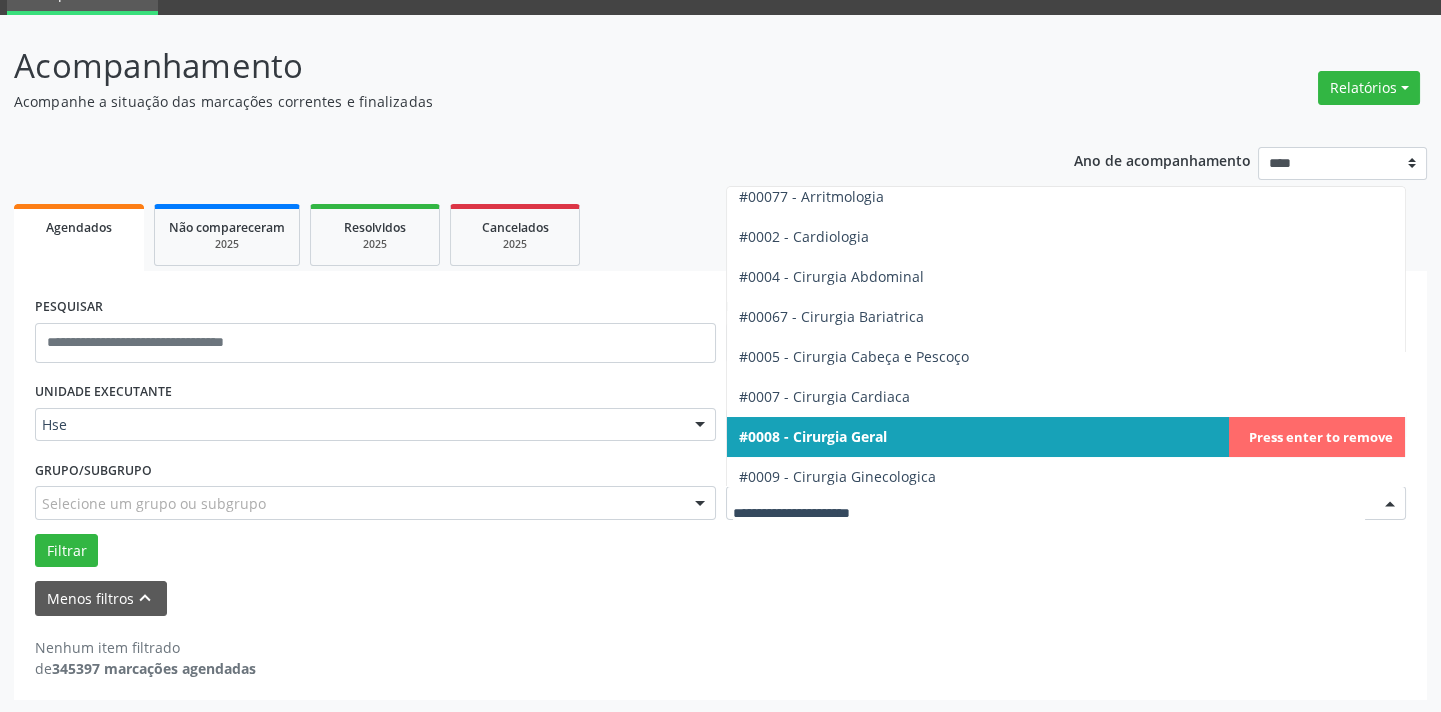 click at bounding box center [1390, 504] 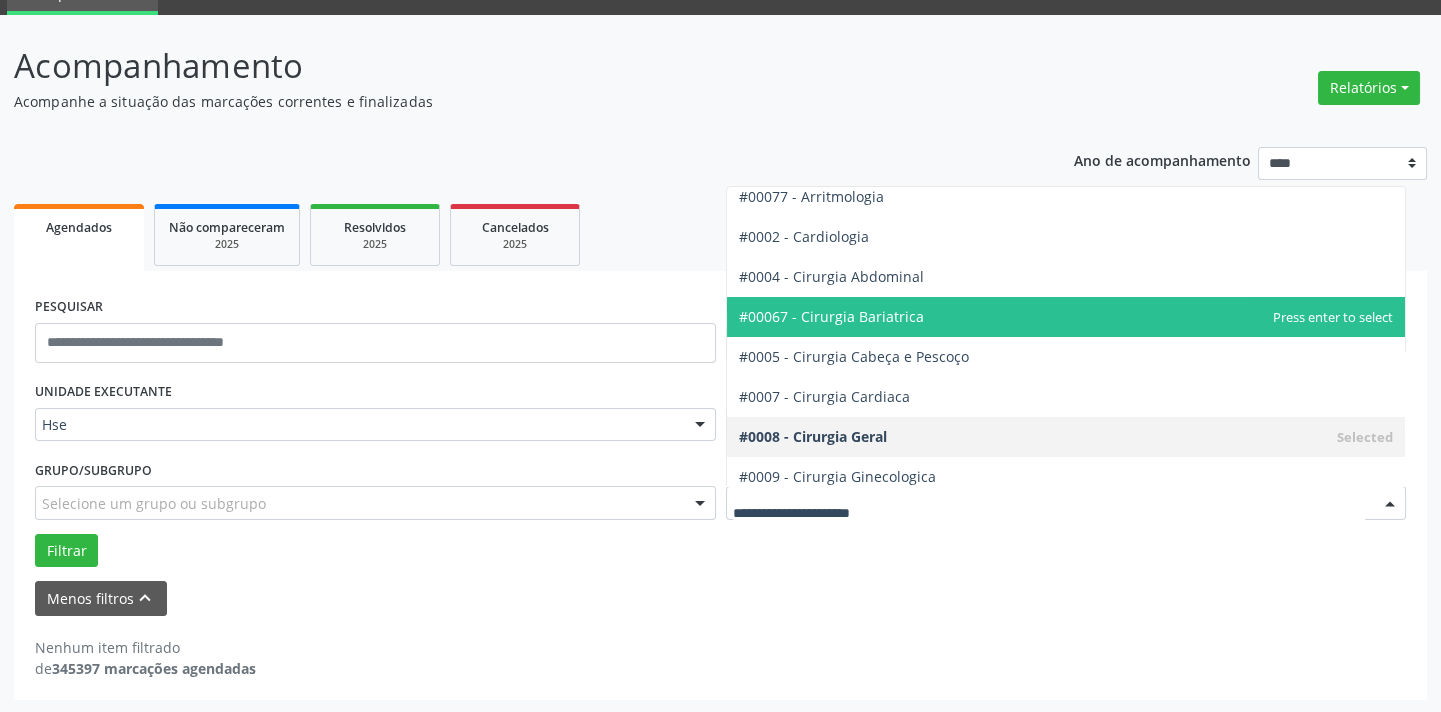 click on "#00067 - Cirurgia Bariatrica" at bounding box center [1066, 317] 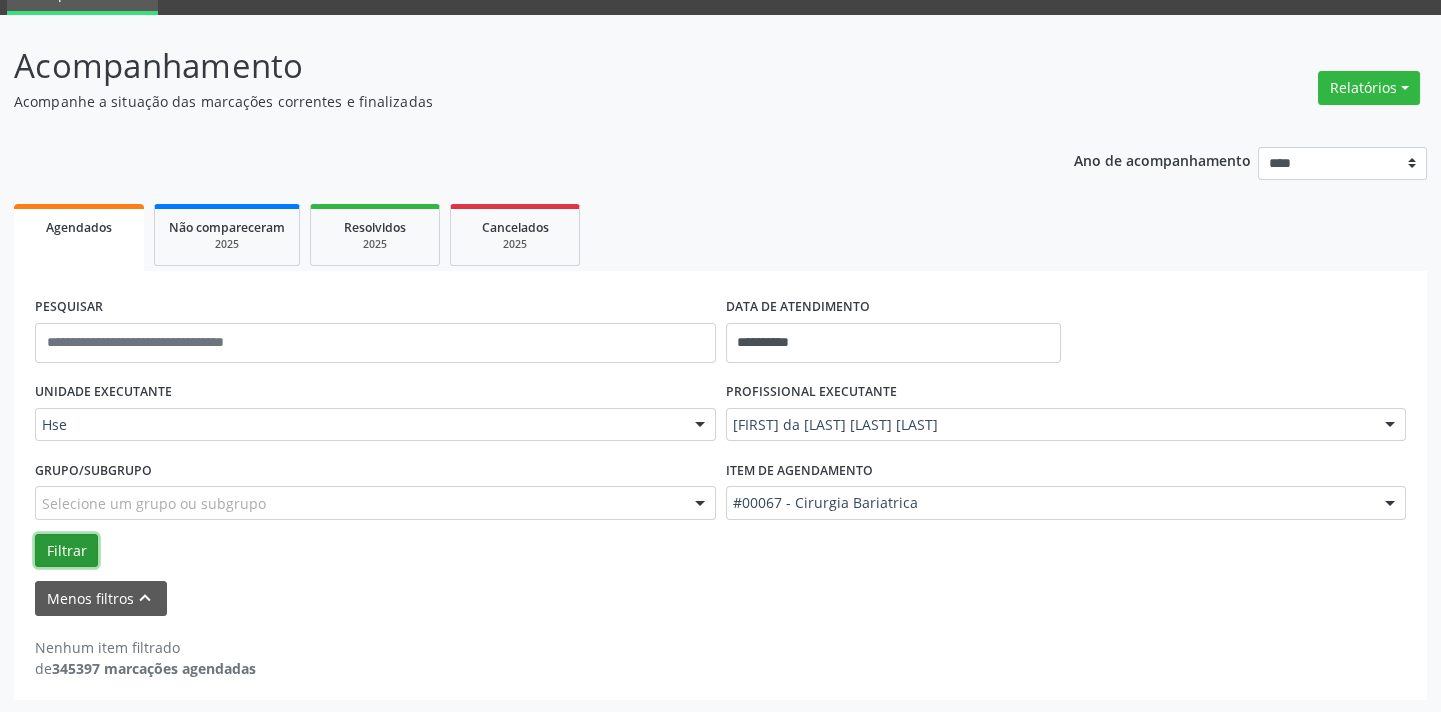 click on "Filtrar" at bounding box center (66, 551) 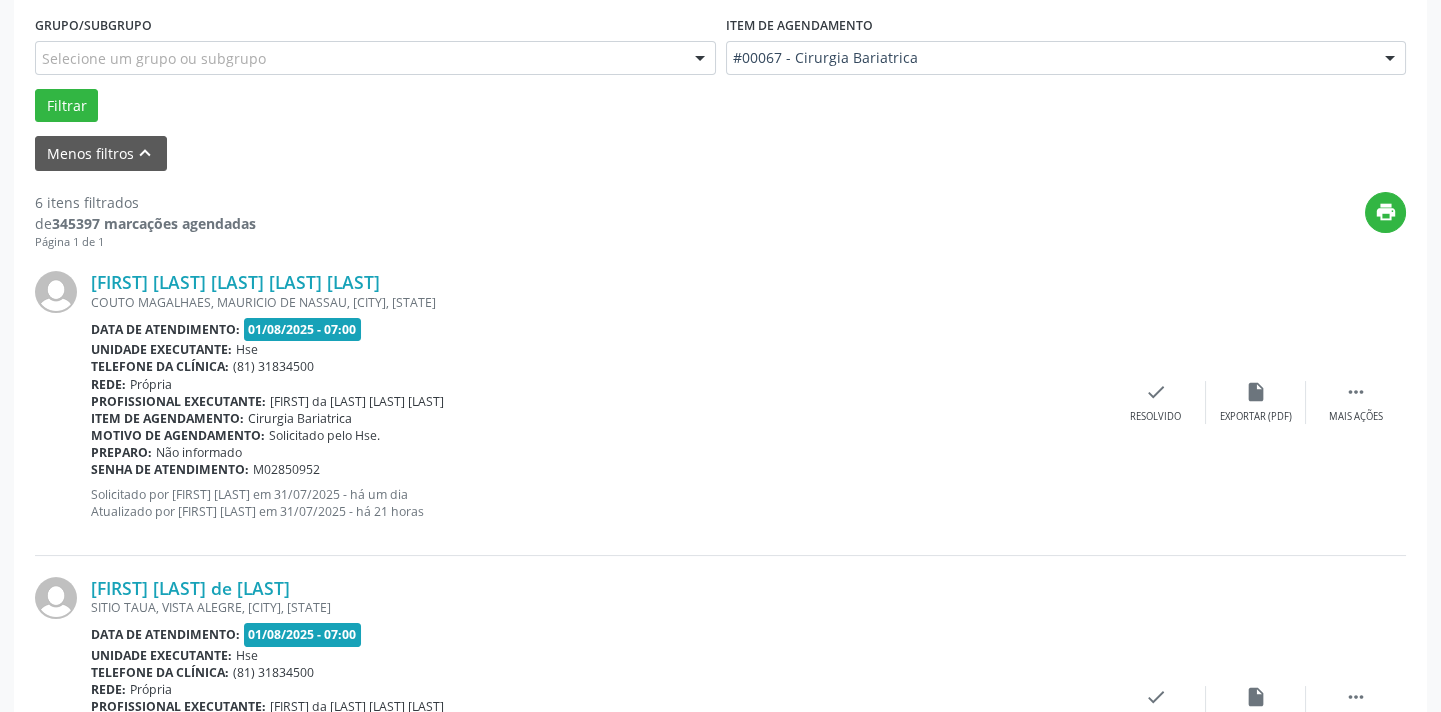 scroll, scrollTop: 550, scrollLeft: 0, axis: vertical 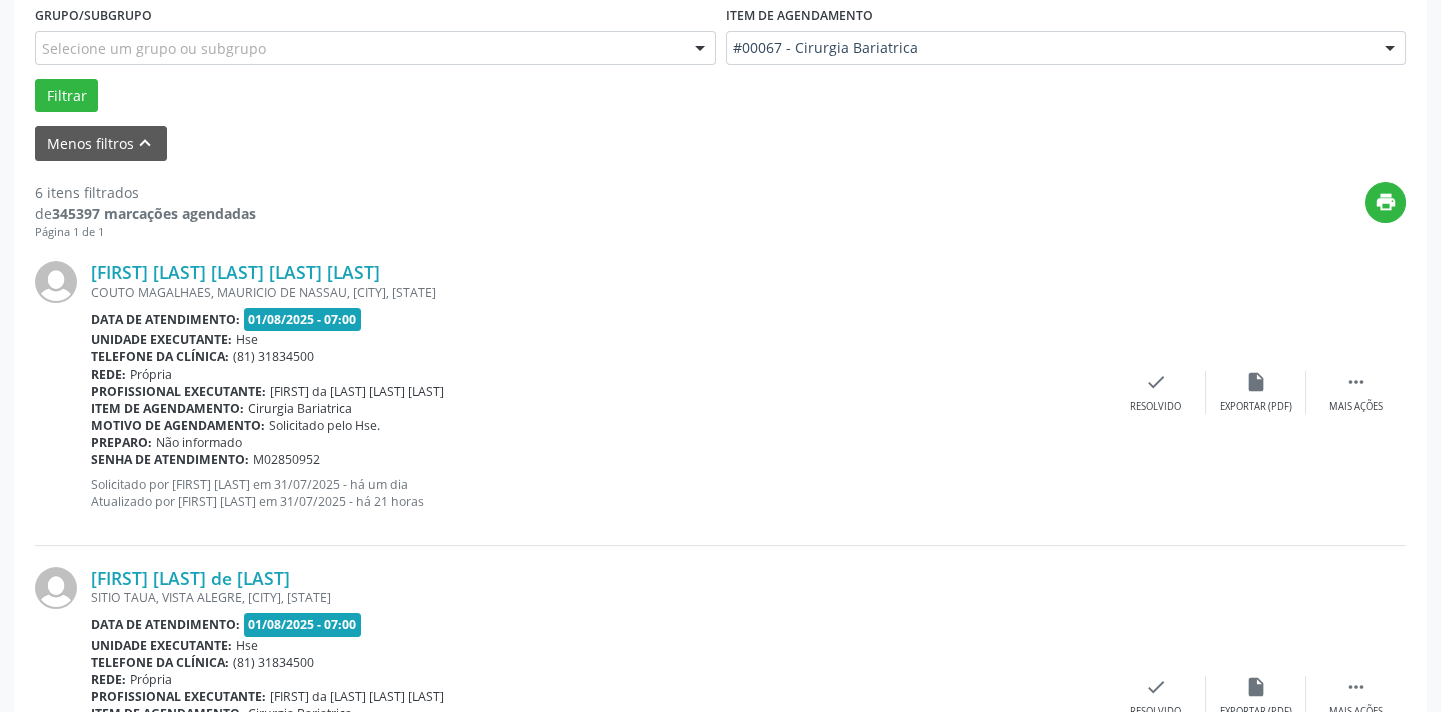 drag, startPoint x: 1341, startPoint y: 392, endPoint x: 1213, endPoint y: 548, distance: 201.79198 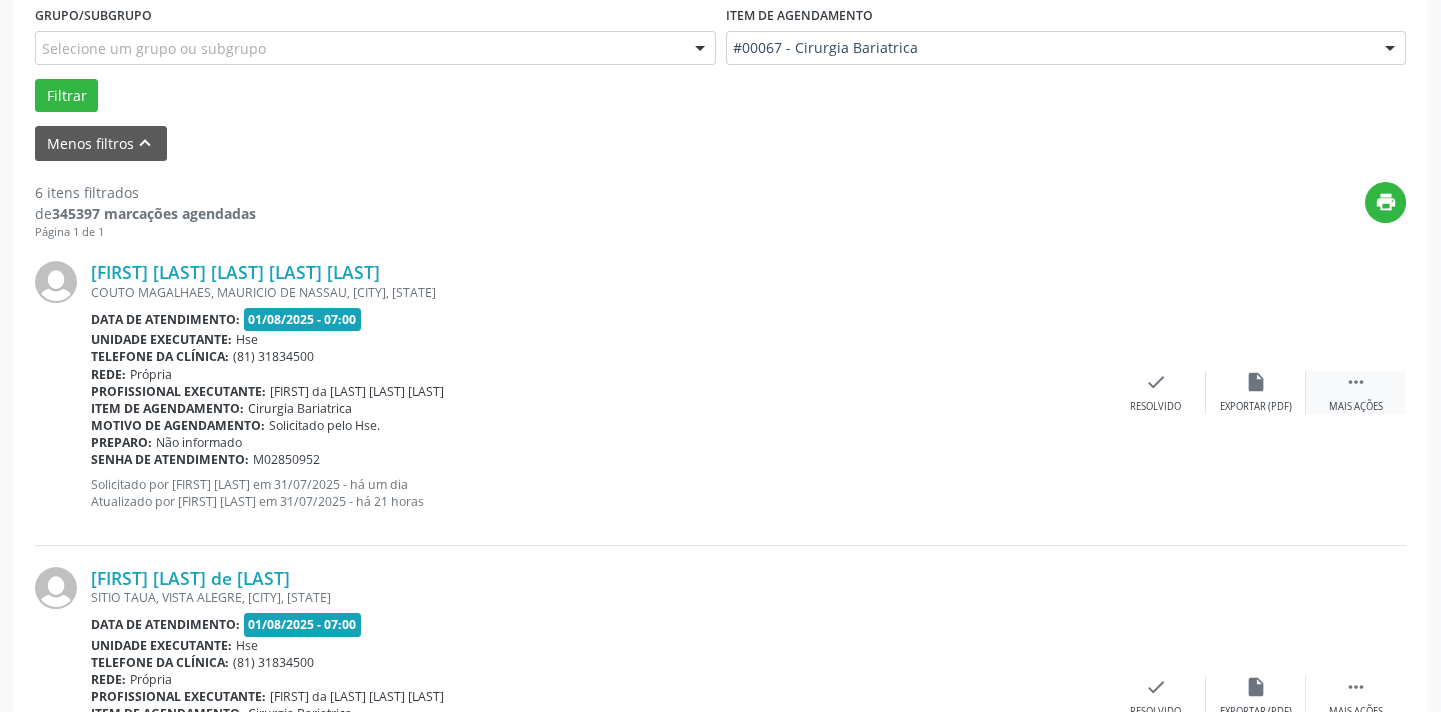 click on "
Mais ações" at bounding box center [1356, 392] 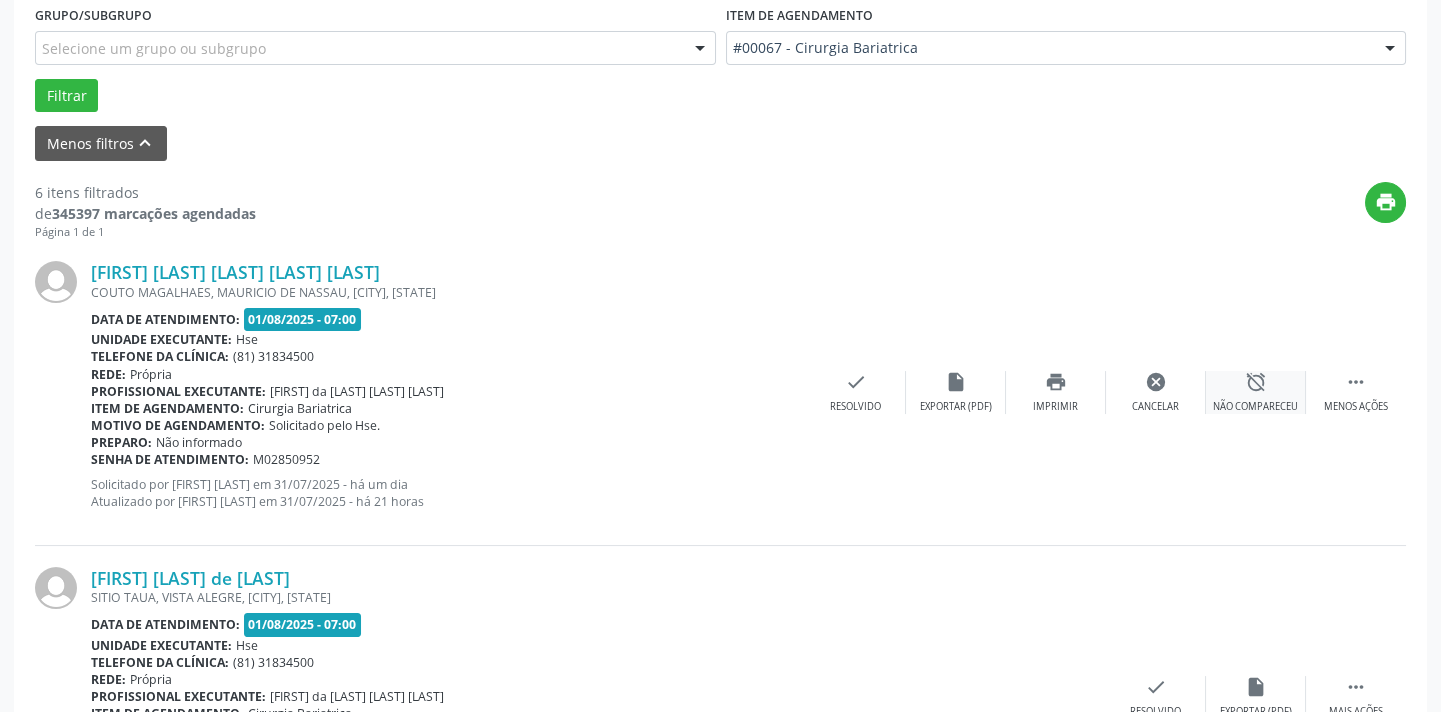 click on "Não compareceu" at bounding box center [1255, 407] 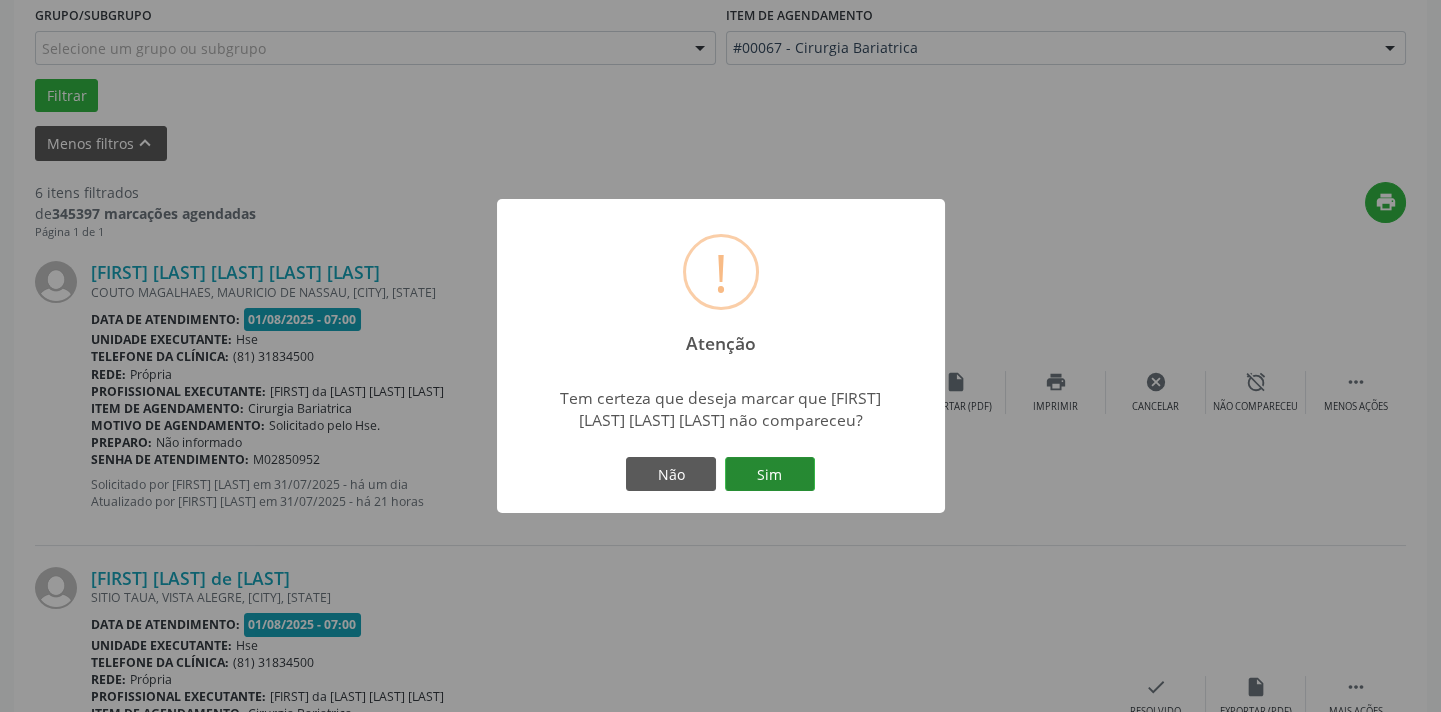 click on "Sim" at bounding box center [770, 474] 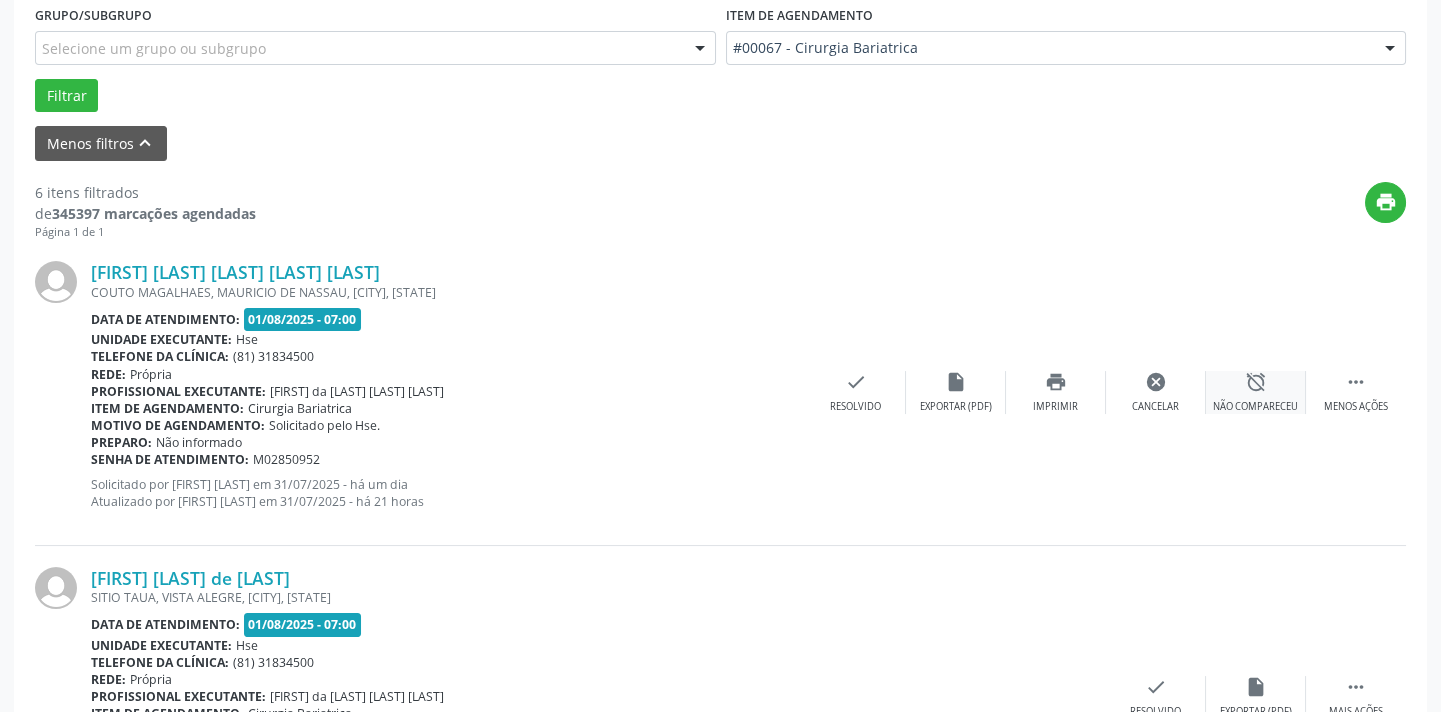scroll, scrollTop: 160, scrollLeft: 0, axis: vertical 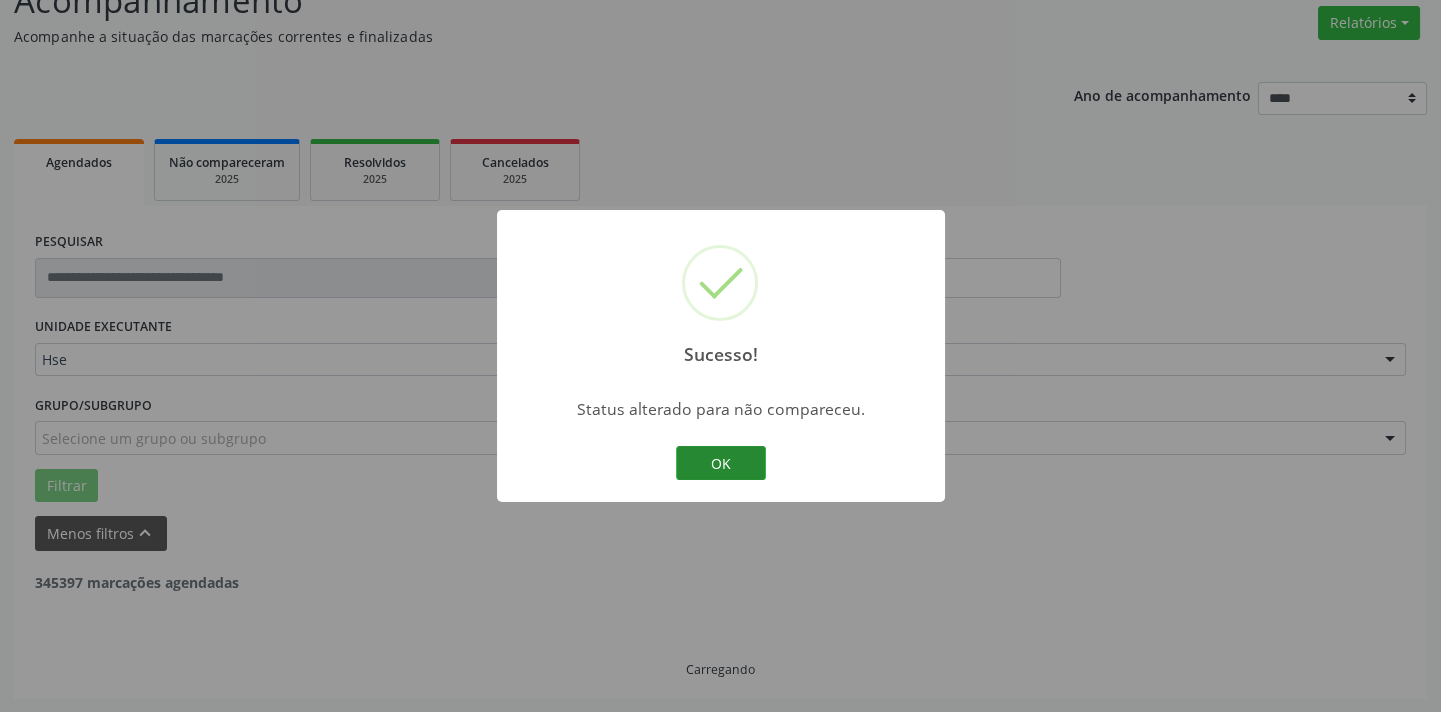 click on "OK" at bounding box center (721, 463) 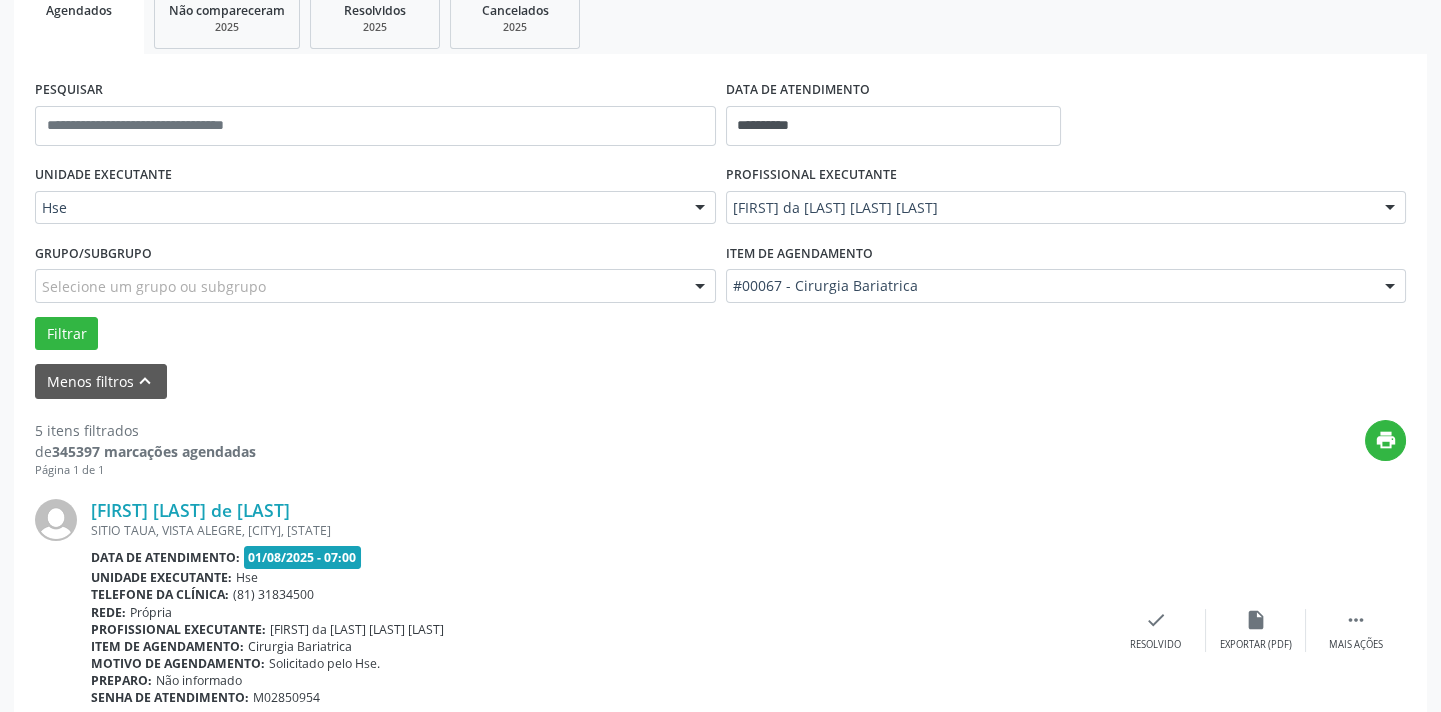 scroll, scrollTop: 341, scrollLeft: 0, axis: vertical 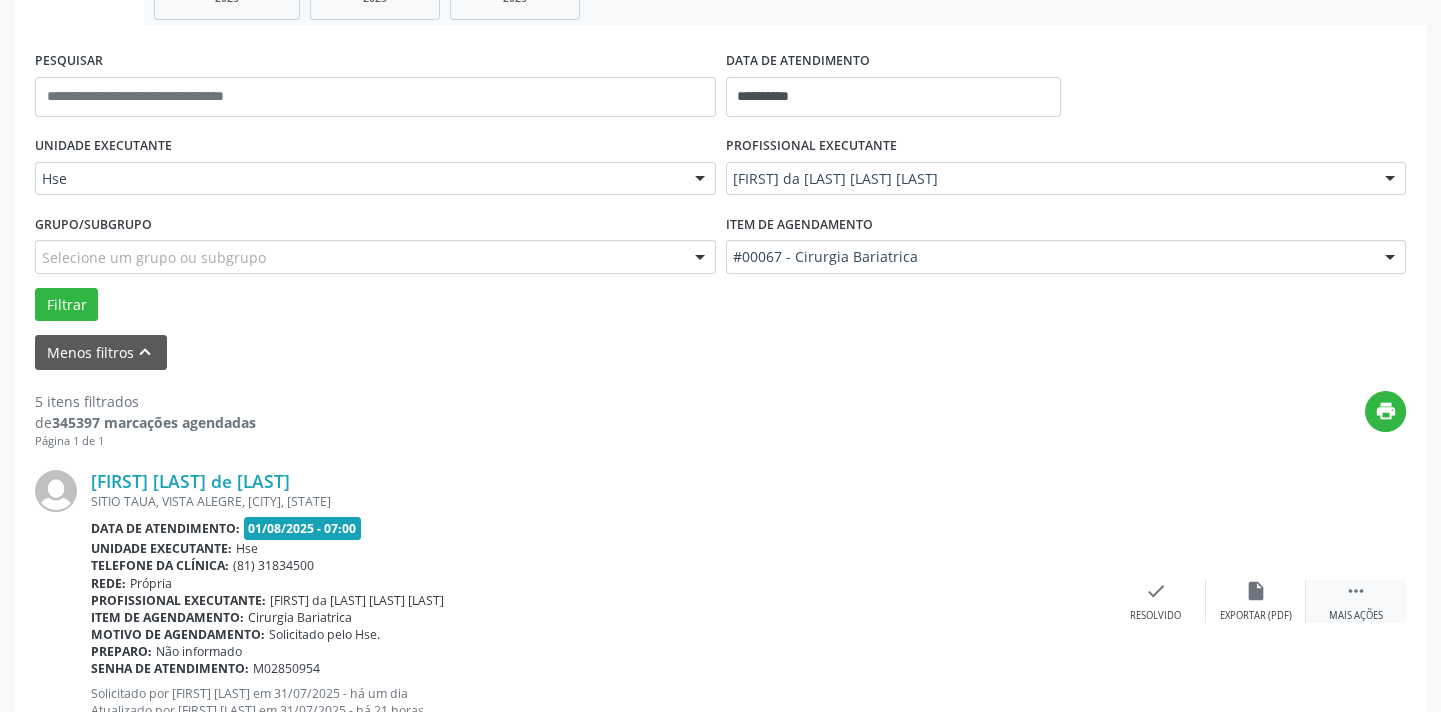 click on "
Mais ações" at bounding box center (1356, 601) 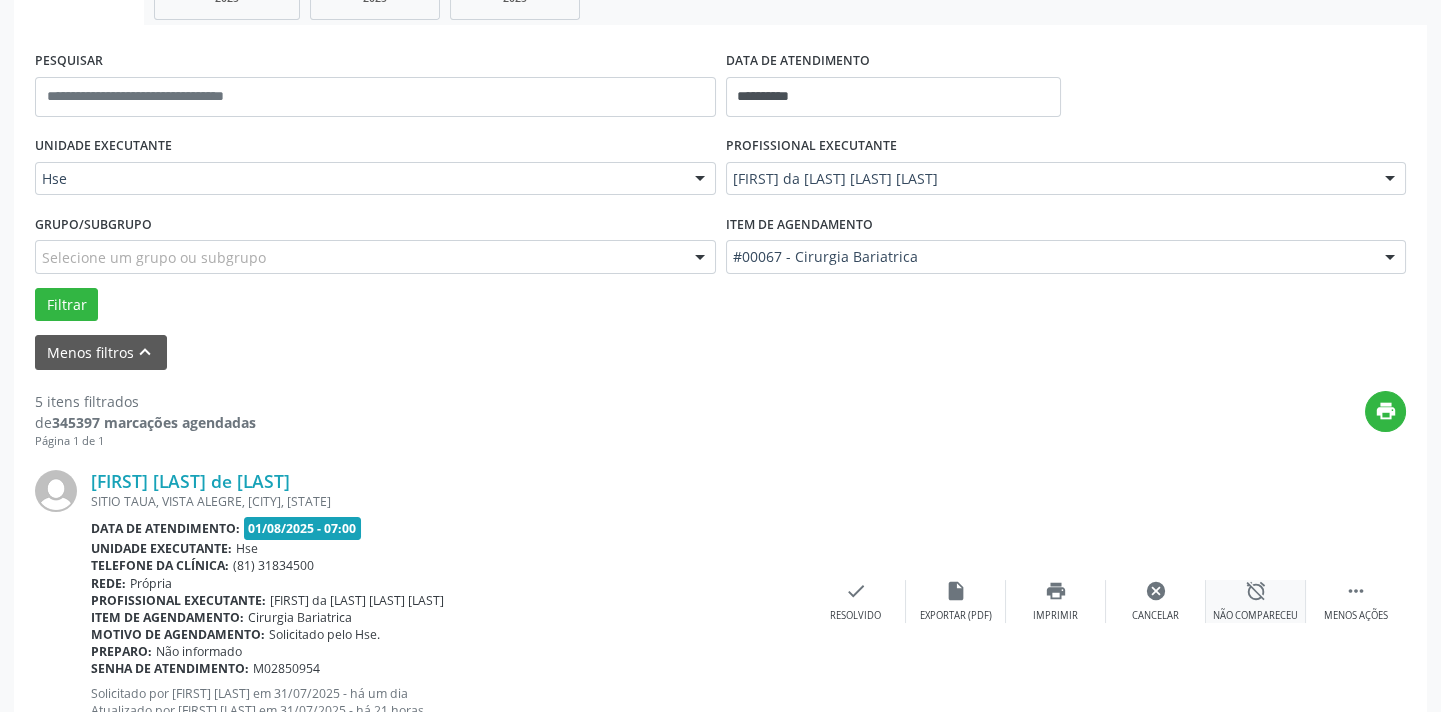 click on "alarm_off
Não compareceu" at bounding box center [1256, 601] 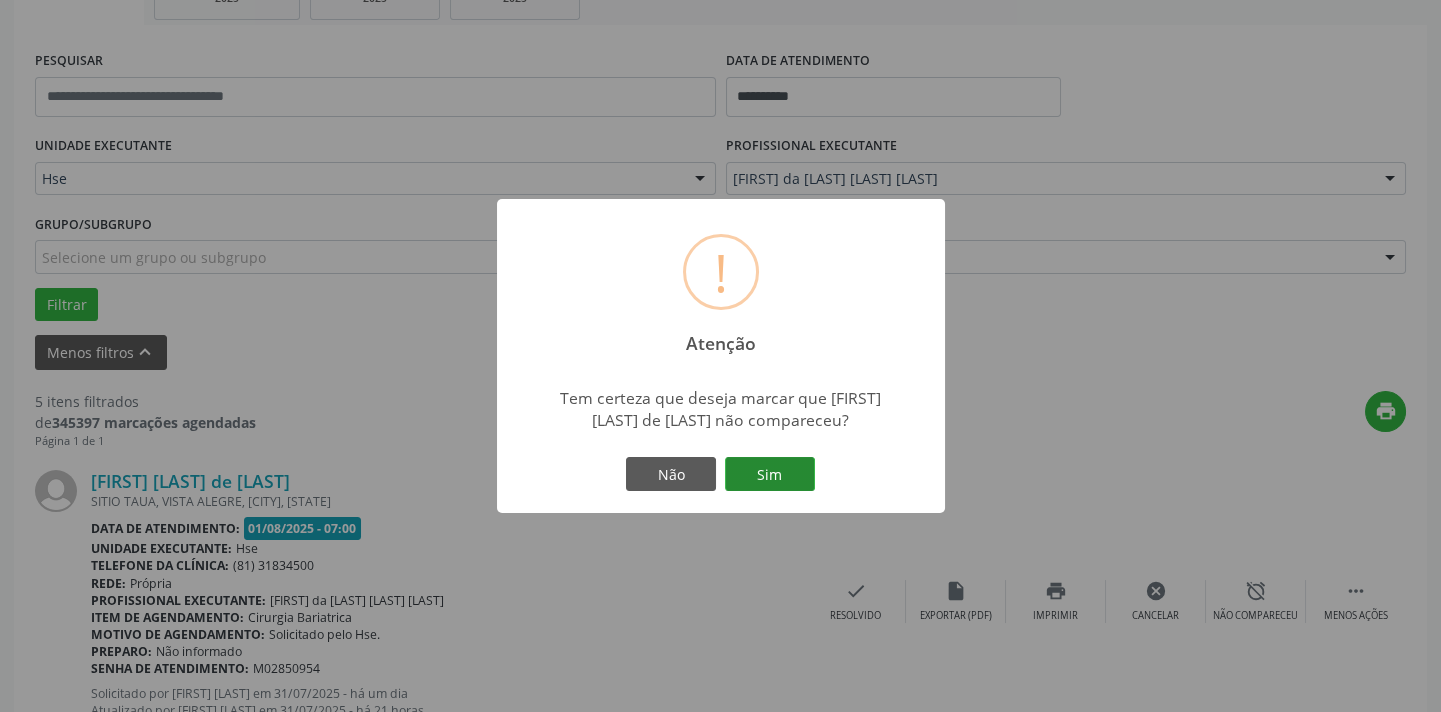 click on "Sim" at bounding box center [770, 474] 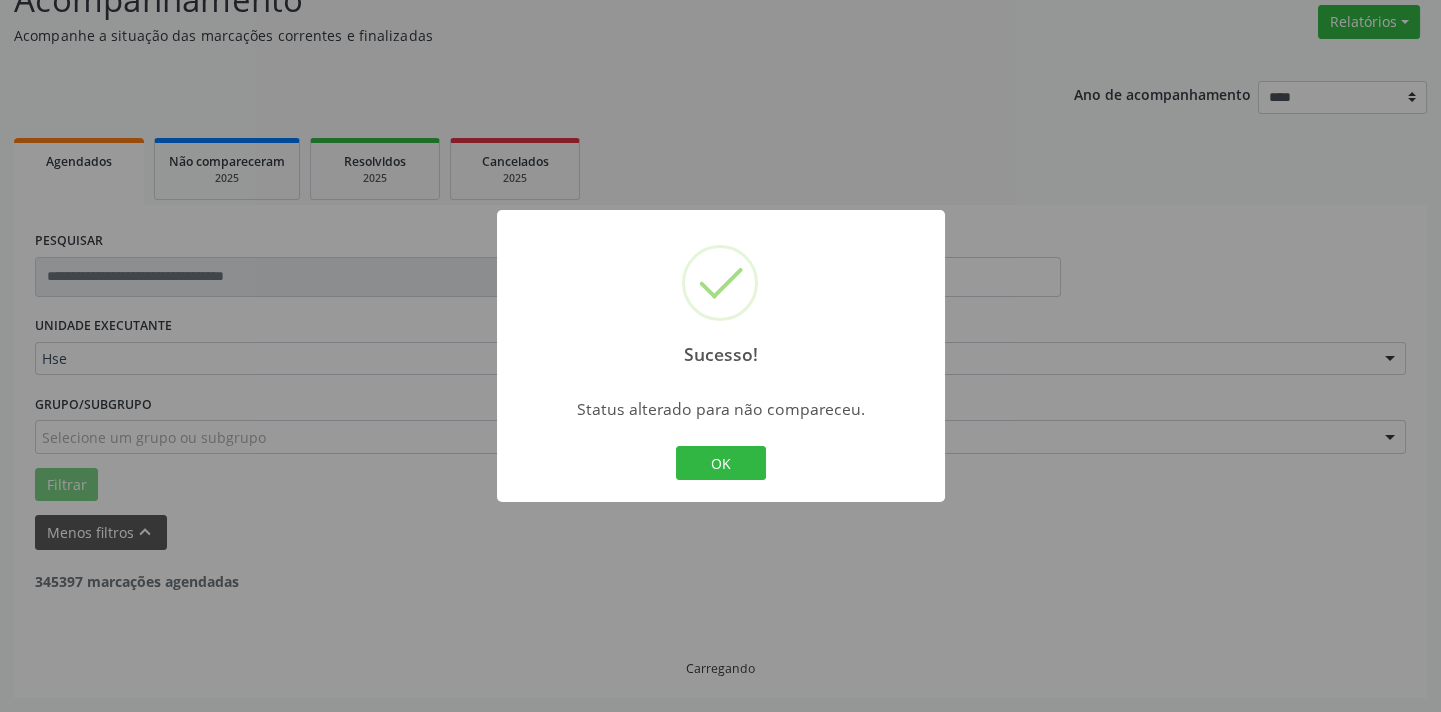 scroll, scrollTop: 160, scrollLeft: 0, axis: vertical 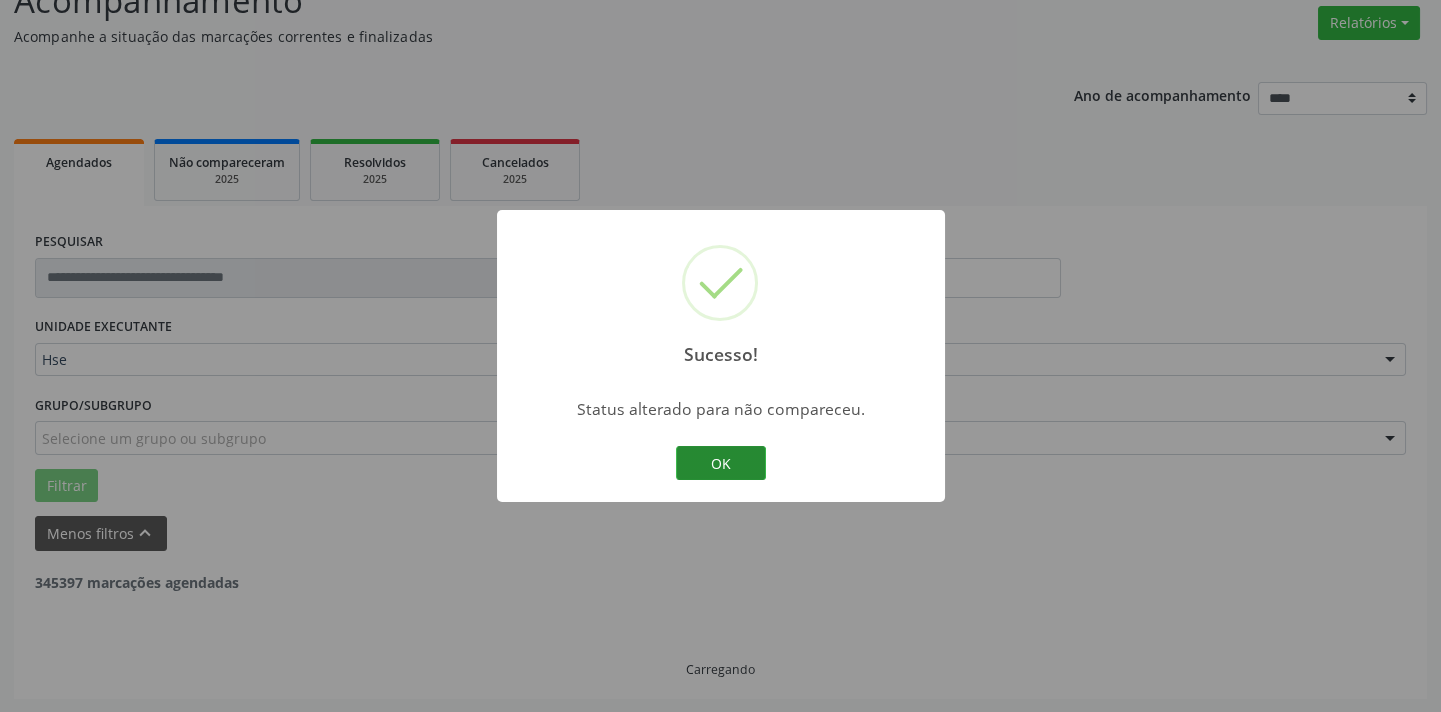 click on "OK" at bounding box center (721, 463) 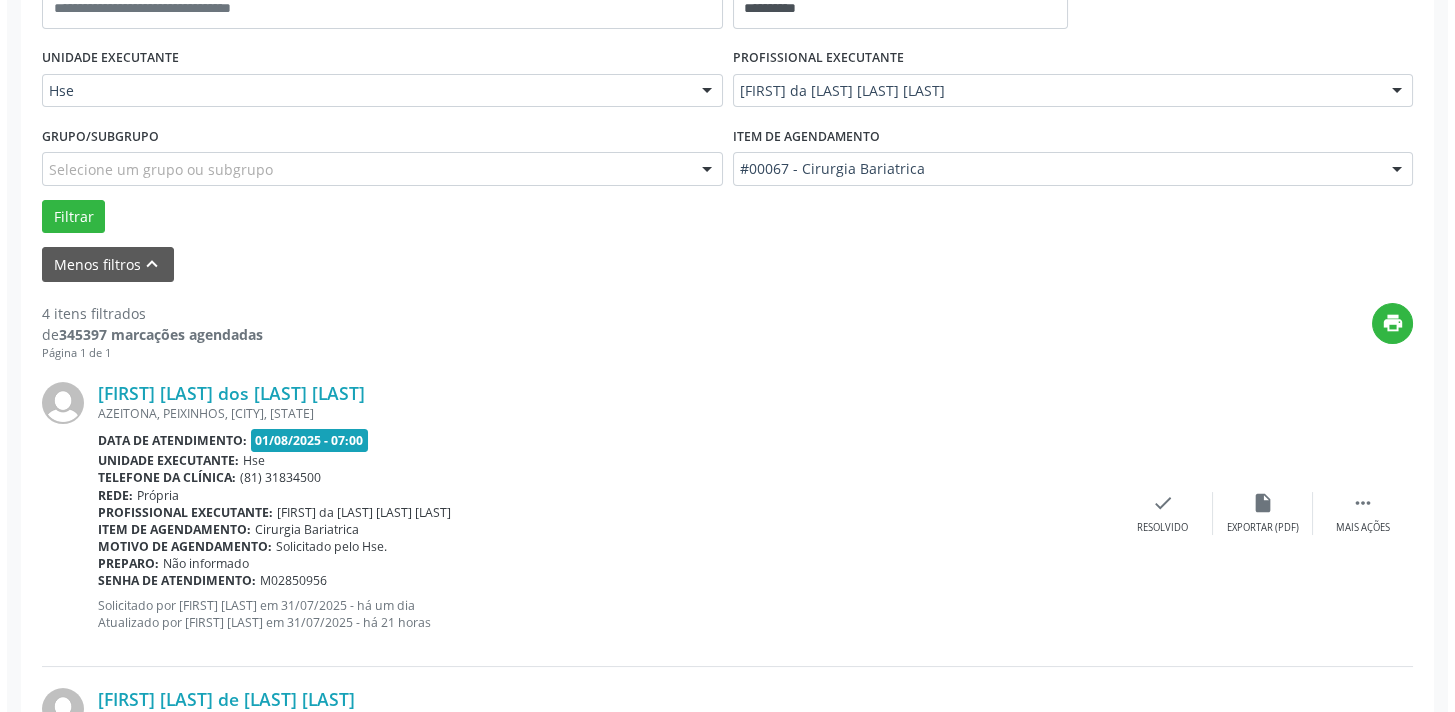 scroll, scrollTop: 432, scrollLeft: 0, axis: vertical 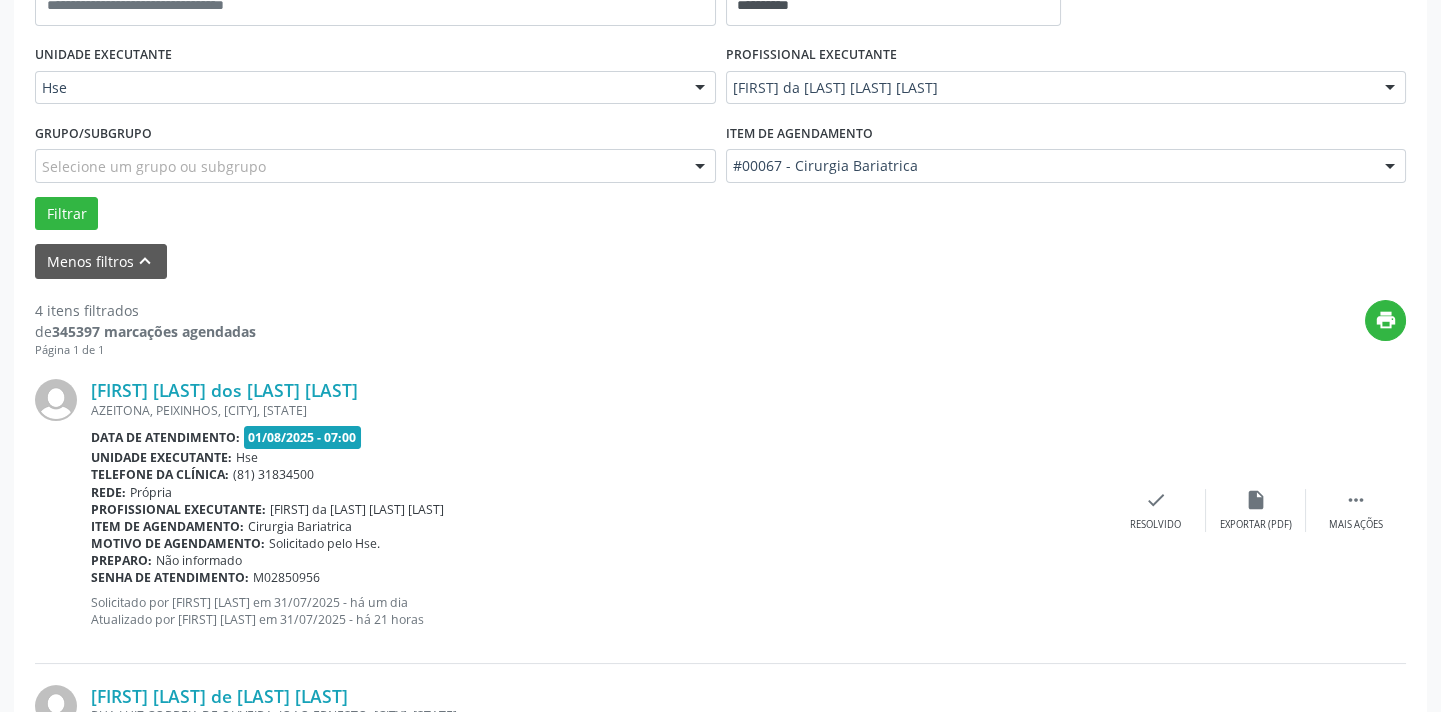 click on "[FIRST] [LAST] dos [LAST] [LAST]
AZEITONA, PEIXINHOS, [CITY], [STATE]
Data de atendimento:
01/08/2025 - 07:00
Unidade executante:
Hse
Telefone da clínica:
(81) [PHONE]
Rede:
Própria
Profissional executante:
[FIRST] da [LAST] [LAST] [LAST]
Item de agendamento:
Cirurgia Bariatrica
Motivo de agendamento:
Solicitado pelo Hse.
Preparo:
Não informado
Senha de atendimento:
M02850956
Solicitado por [FIRST] [LAST] em 31/07/2025 - há um dia
Atualizado por [FIRST] [LAST] em 31/07/2025 - há 21 horas

Mais ações
insert_drive_file
Exportar (PDF)
check
Resolvido" at bounding box center [720, 510] 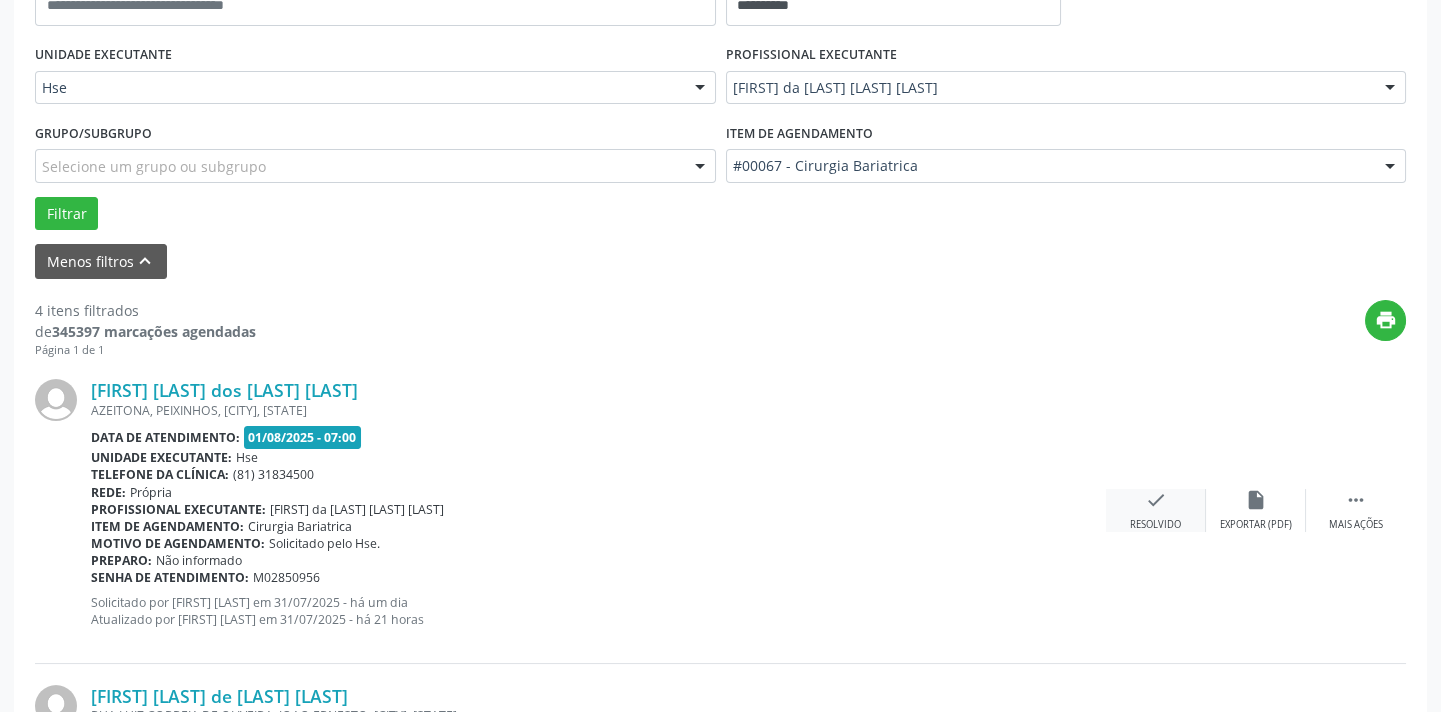 click on "Resolvido" at bounding box center (1155, 525) 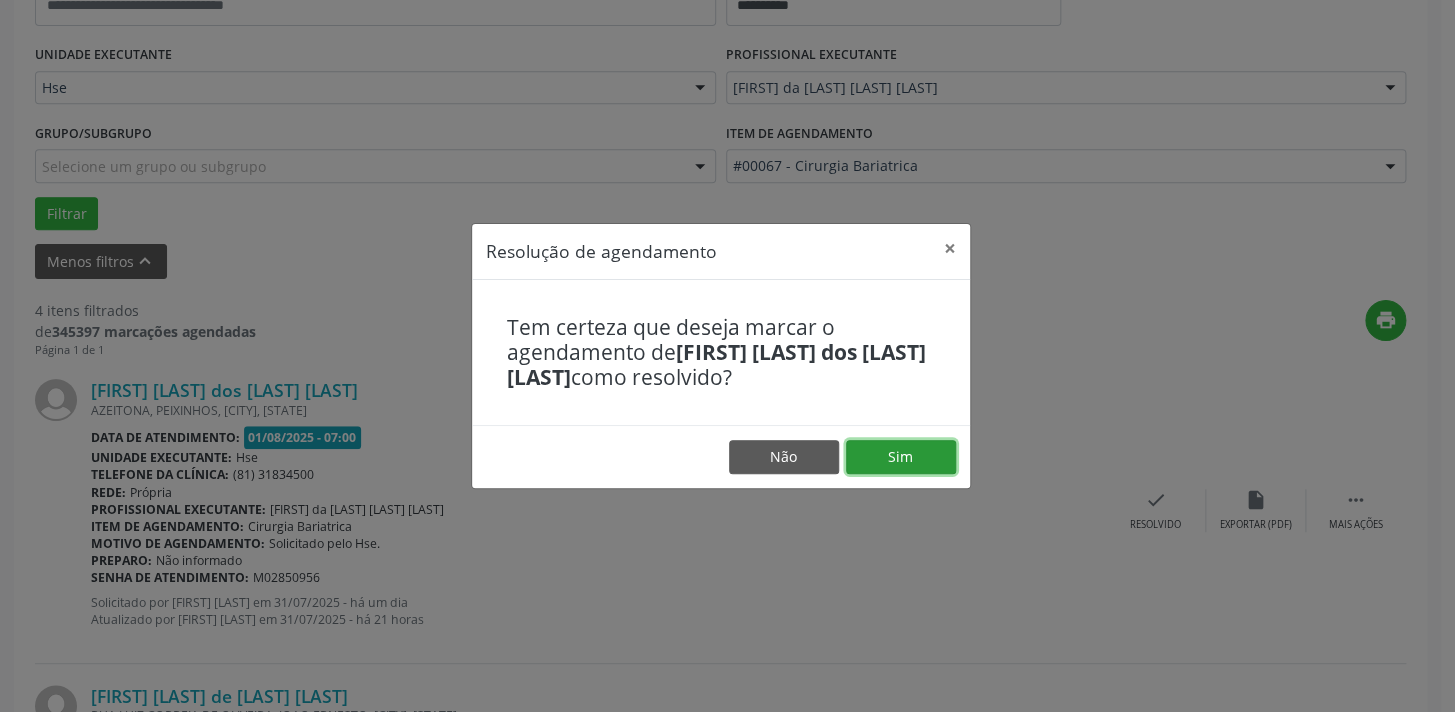 click on "Sim" at bounding box center (901, 457) 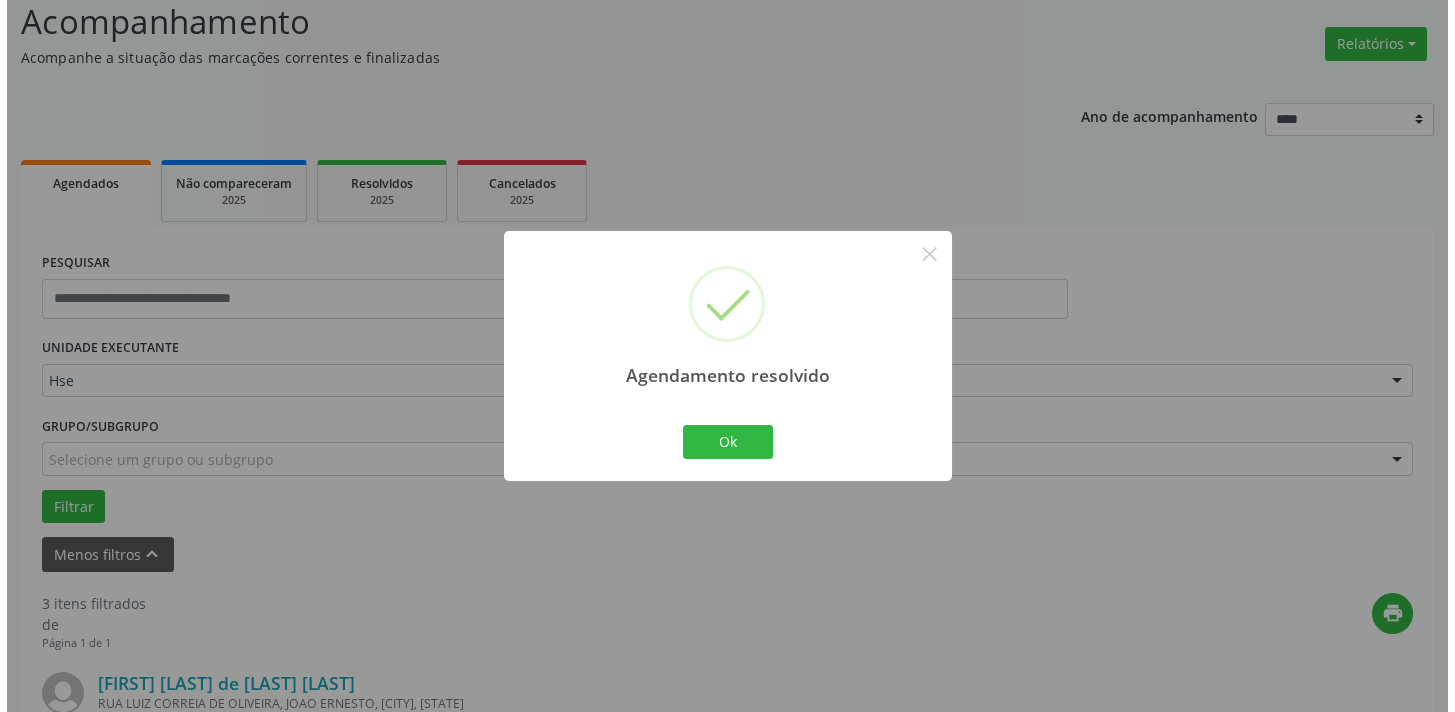 scroll, scrollTop: 432, scrollLeft: 0, axis: vertical 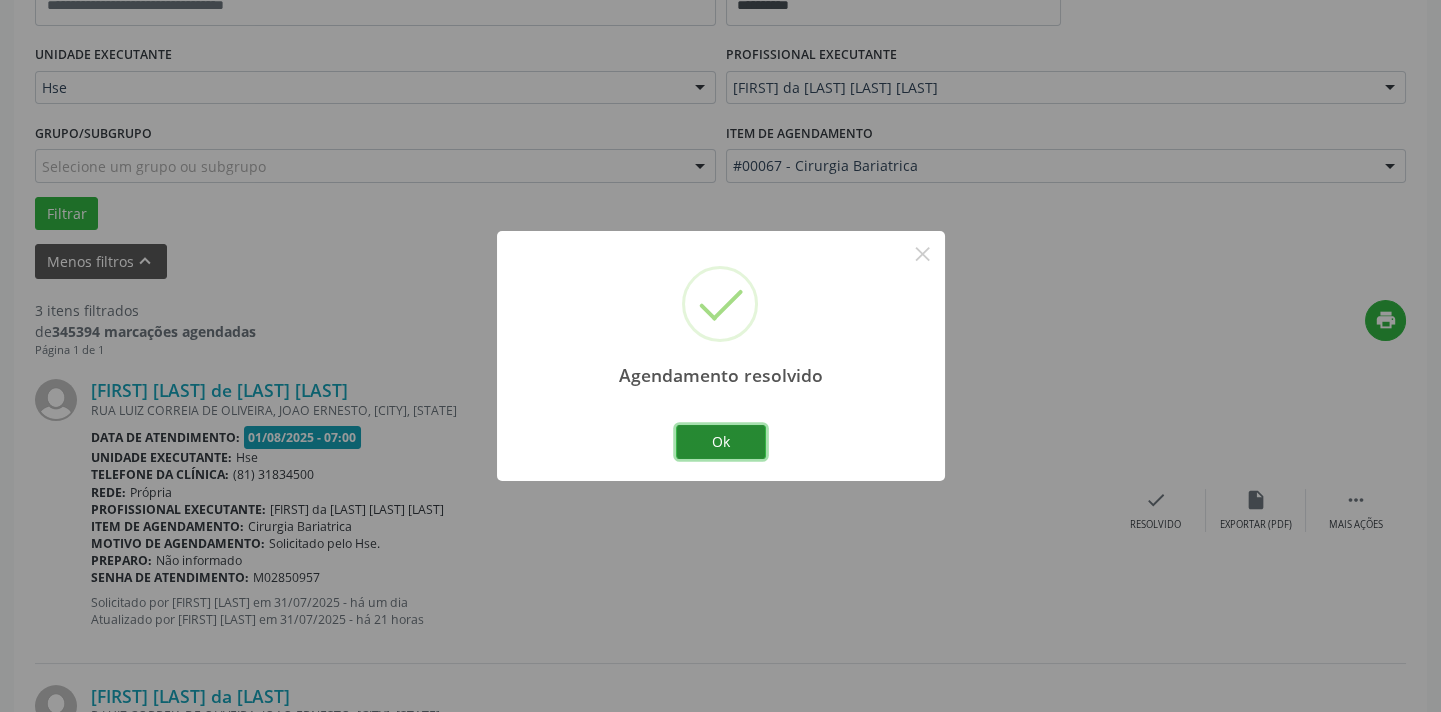 click on "Ok" at bounding box center (721, 442) 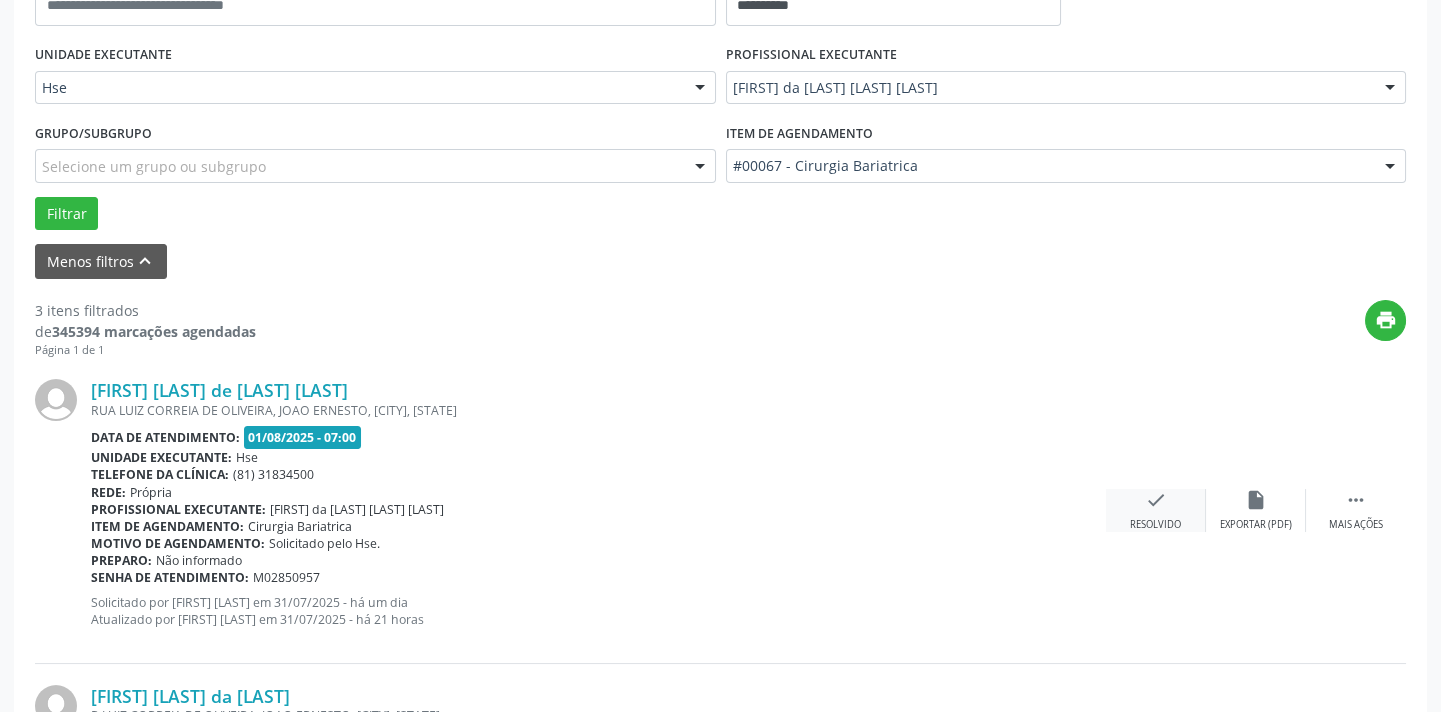 click on "check" at bounding box center [1156, 500] 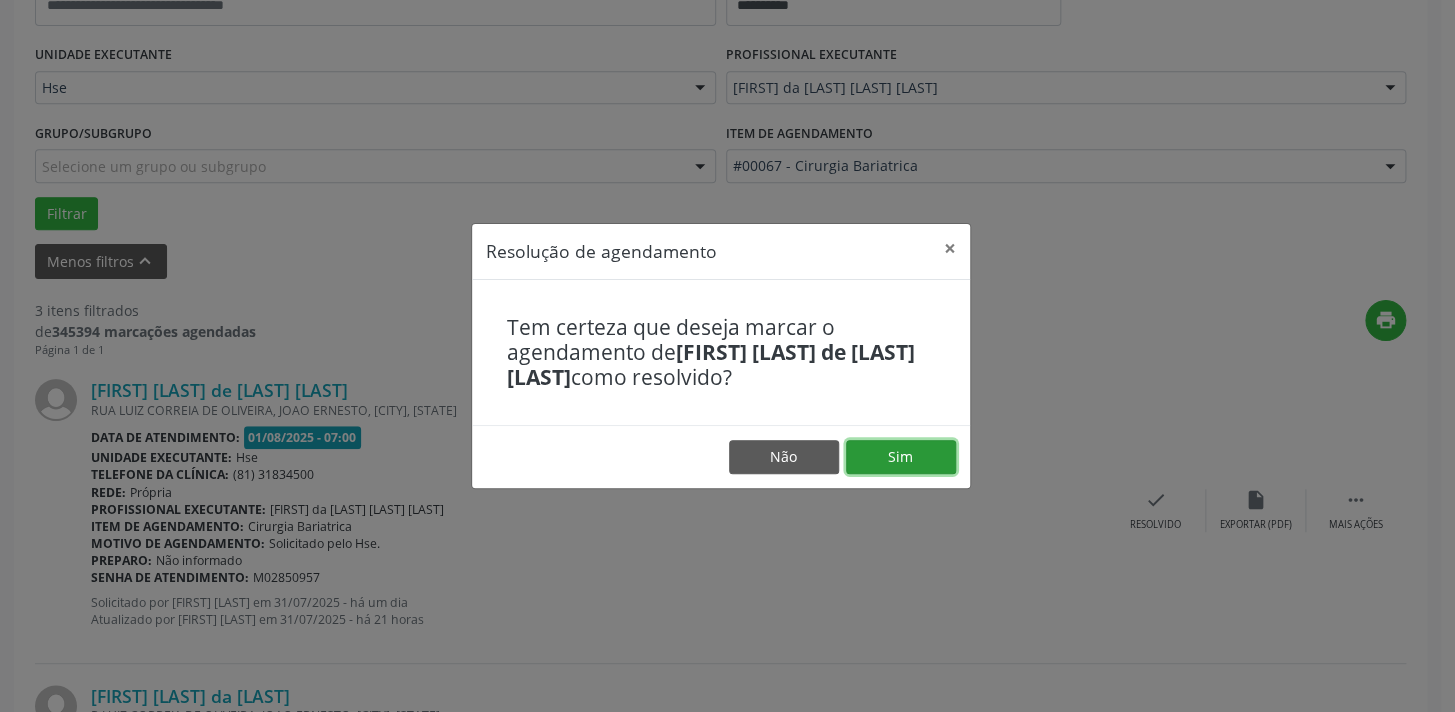 click on "Sim" at bounding box center (901, 457) 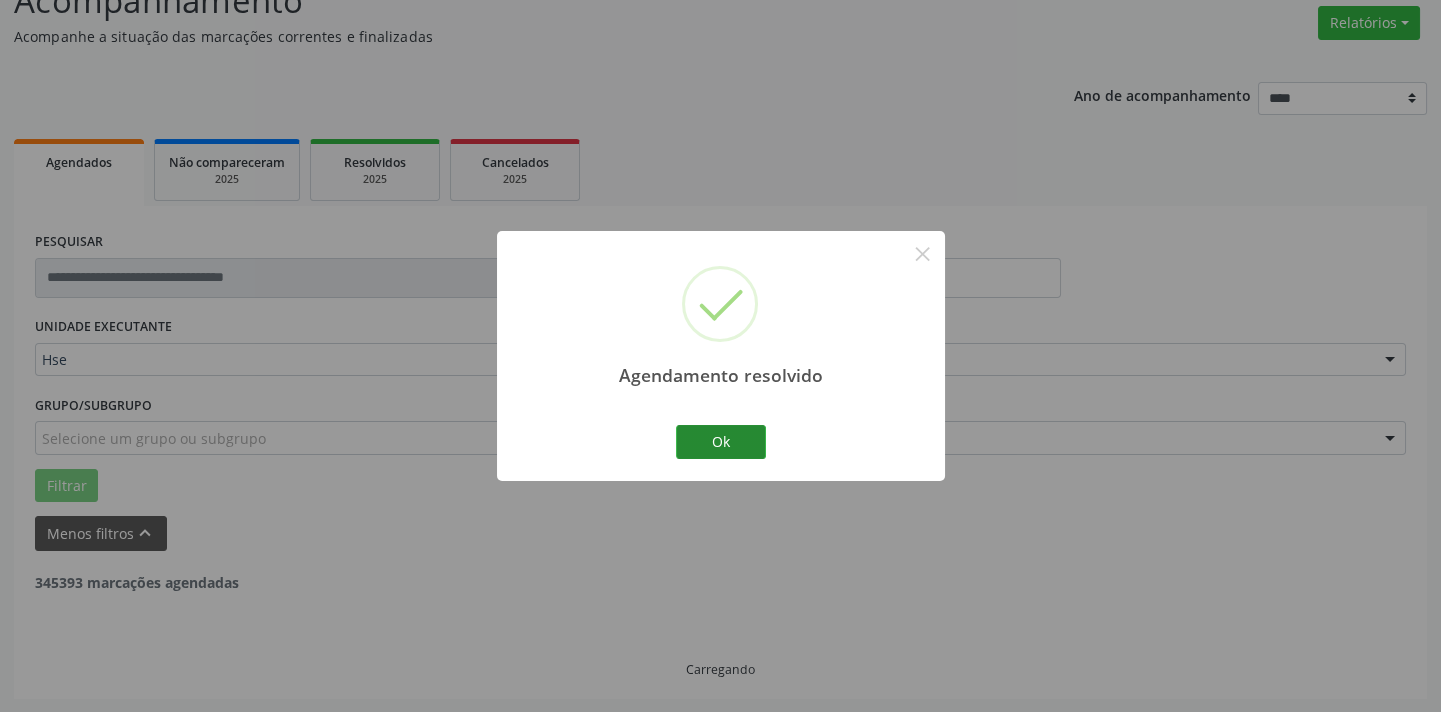 scroll, scrollTop: 432, scrollLeft: 0, axis: vertical 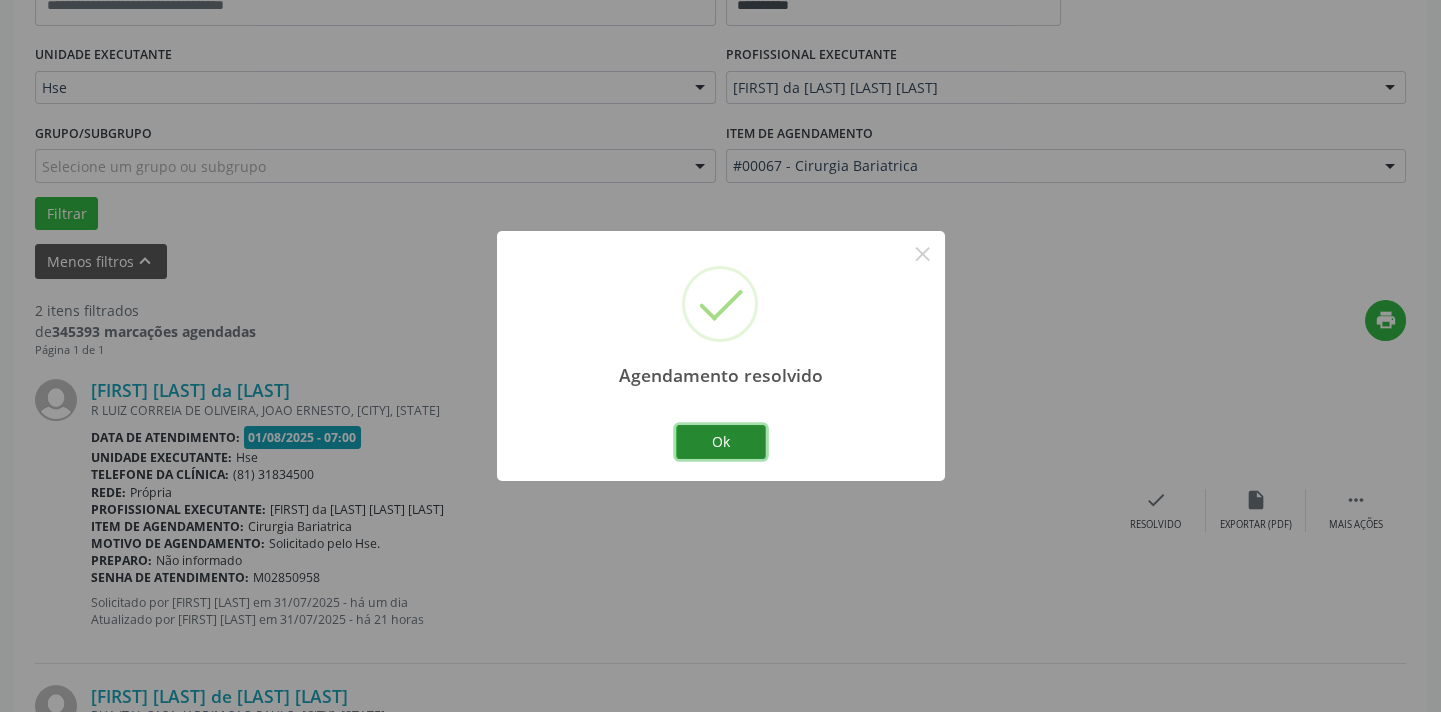 click on "Ok" at bounding box center [721, 442] 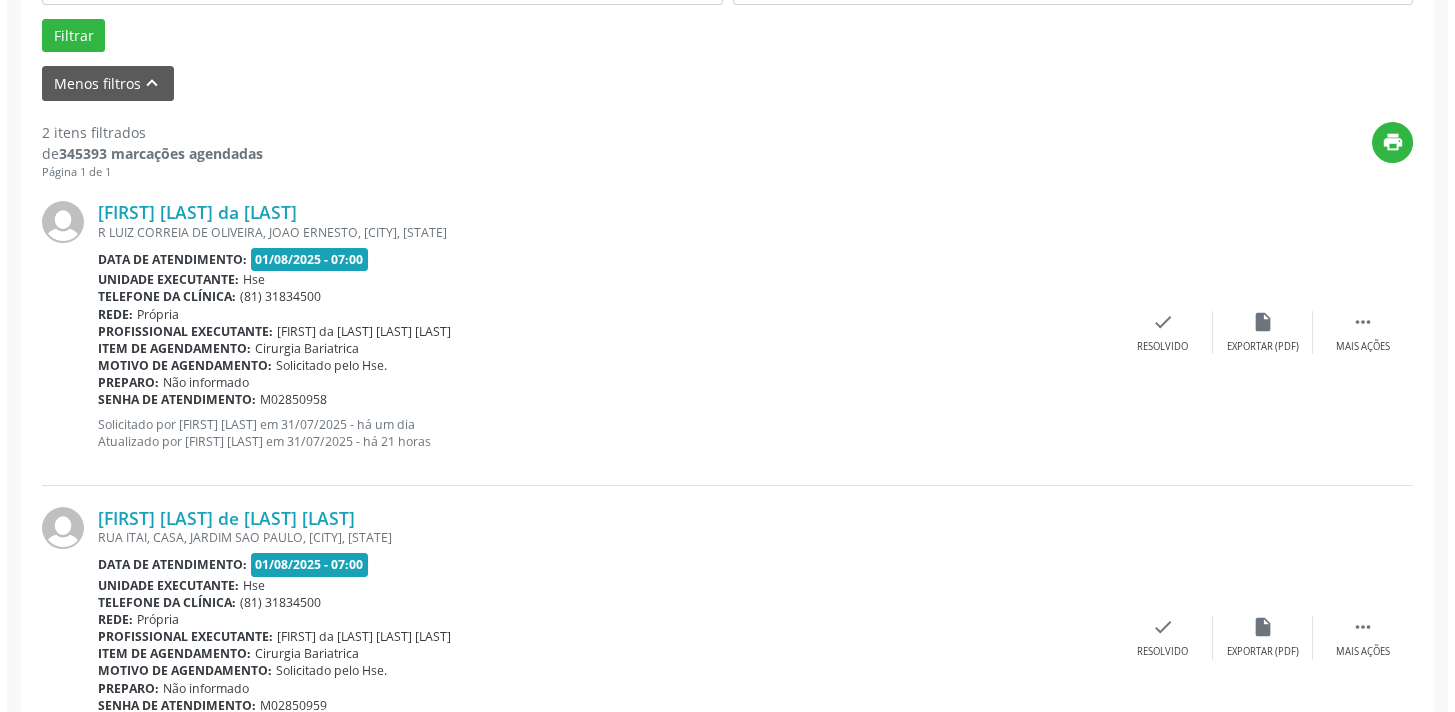scroll, scrollTop: 614, scrollLeft: 0, axis: vertical 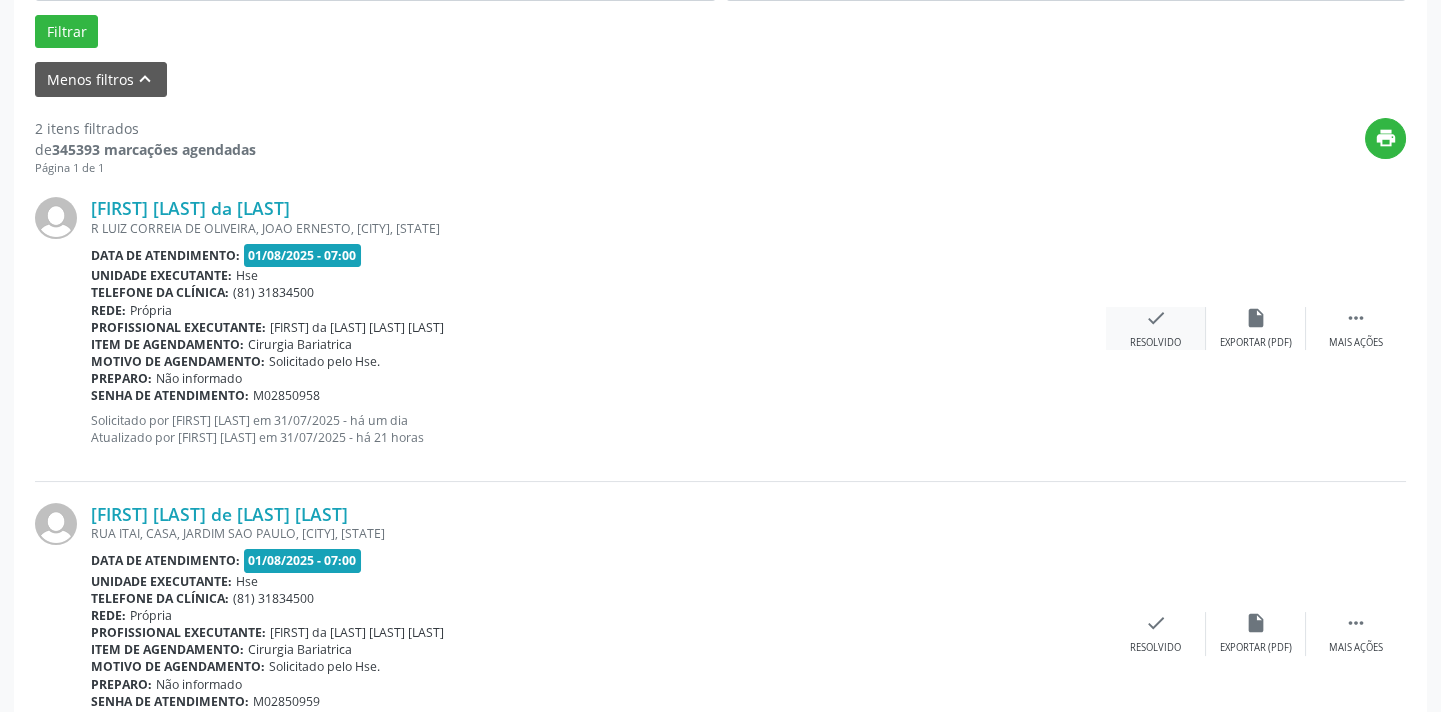 click on "Resolvido" at bounding box center [1155, 343] 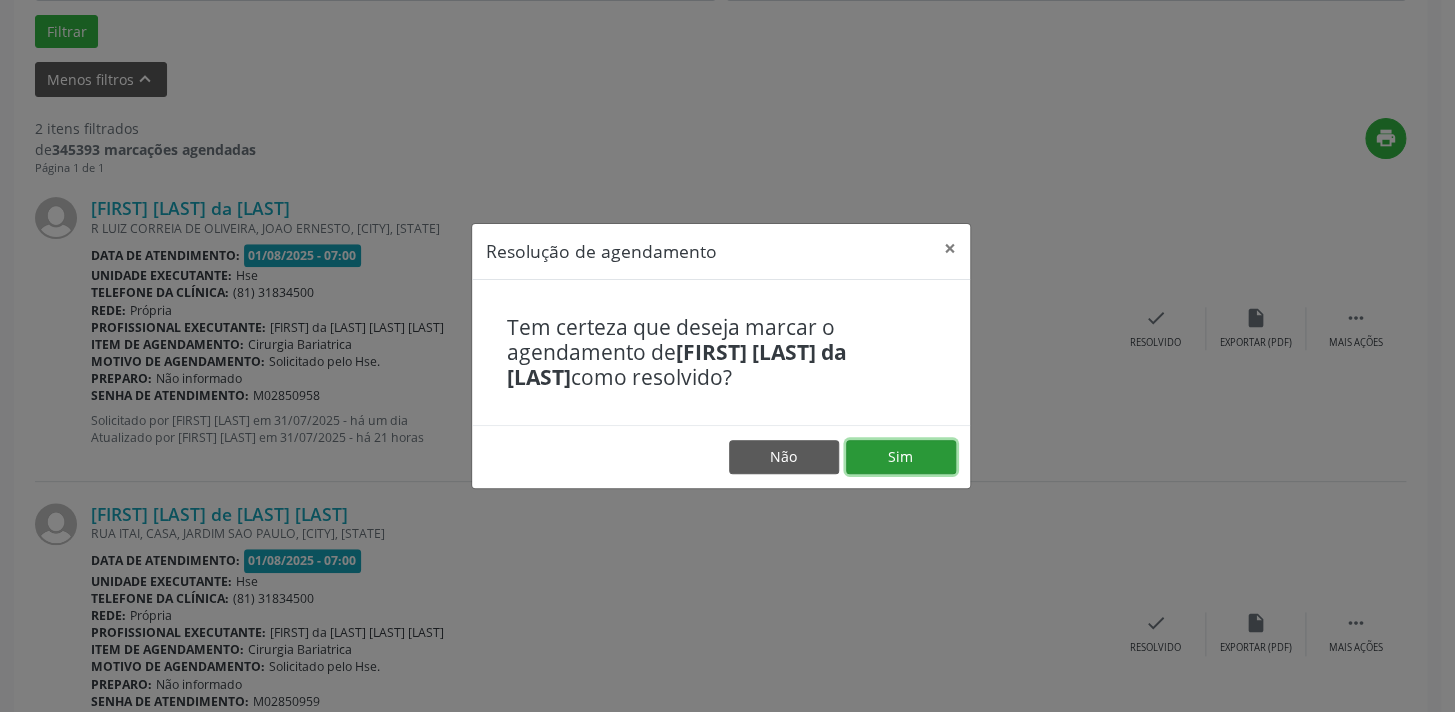 click on "Sim" at bounding box center [901, 457] 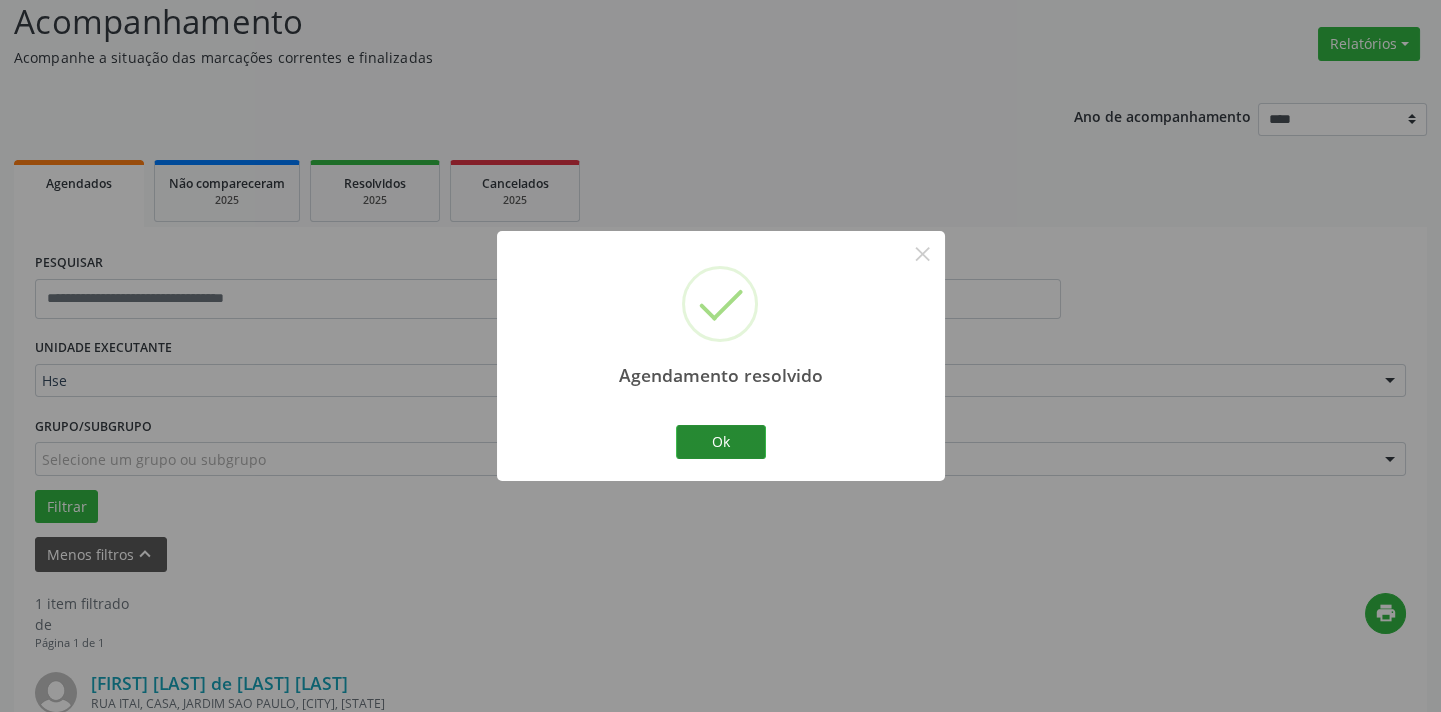 scroll, scrollTop: 417, scrollLeft: 0, axis: vertical 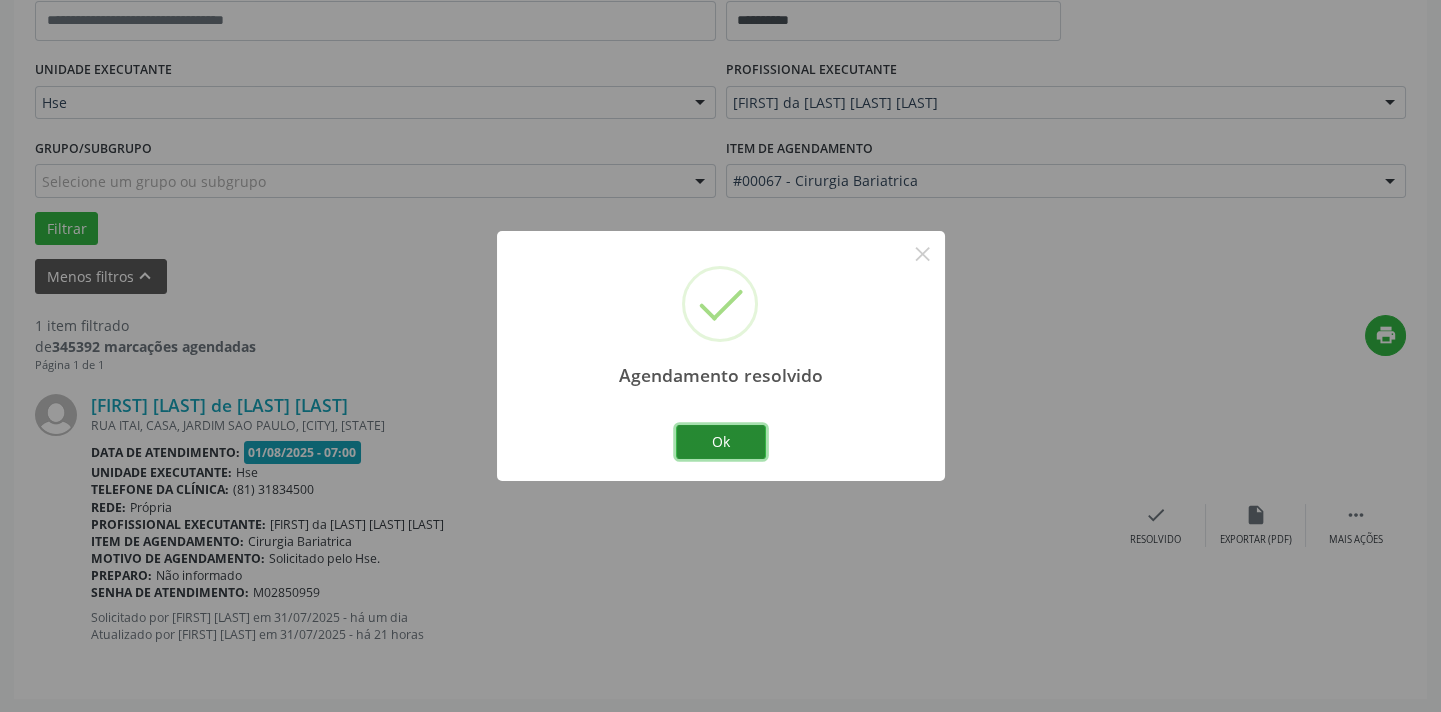 click on "Ok" at bounding box center [721, 442] 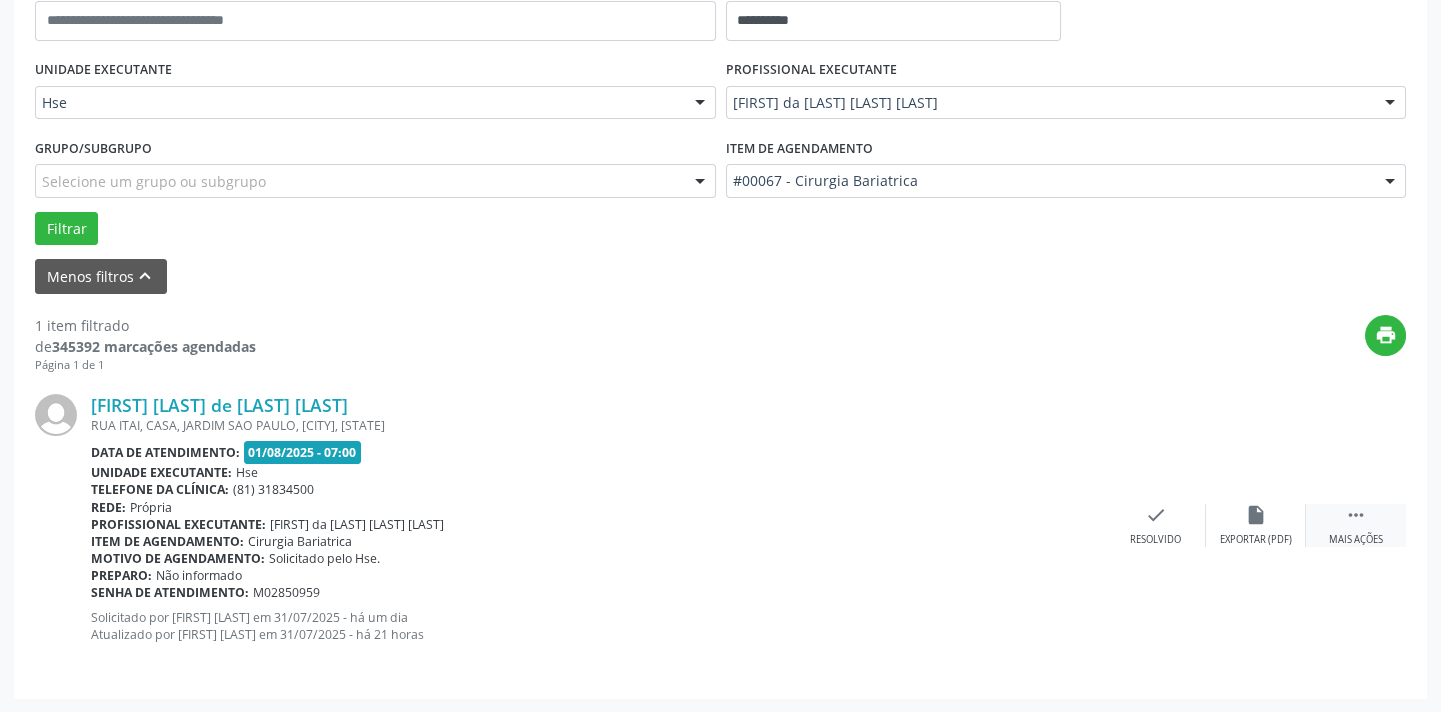 click on "Mais ações" at bounding box center [1356, 540] 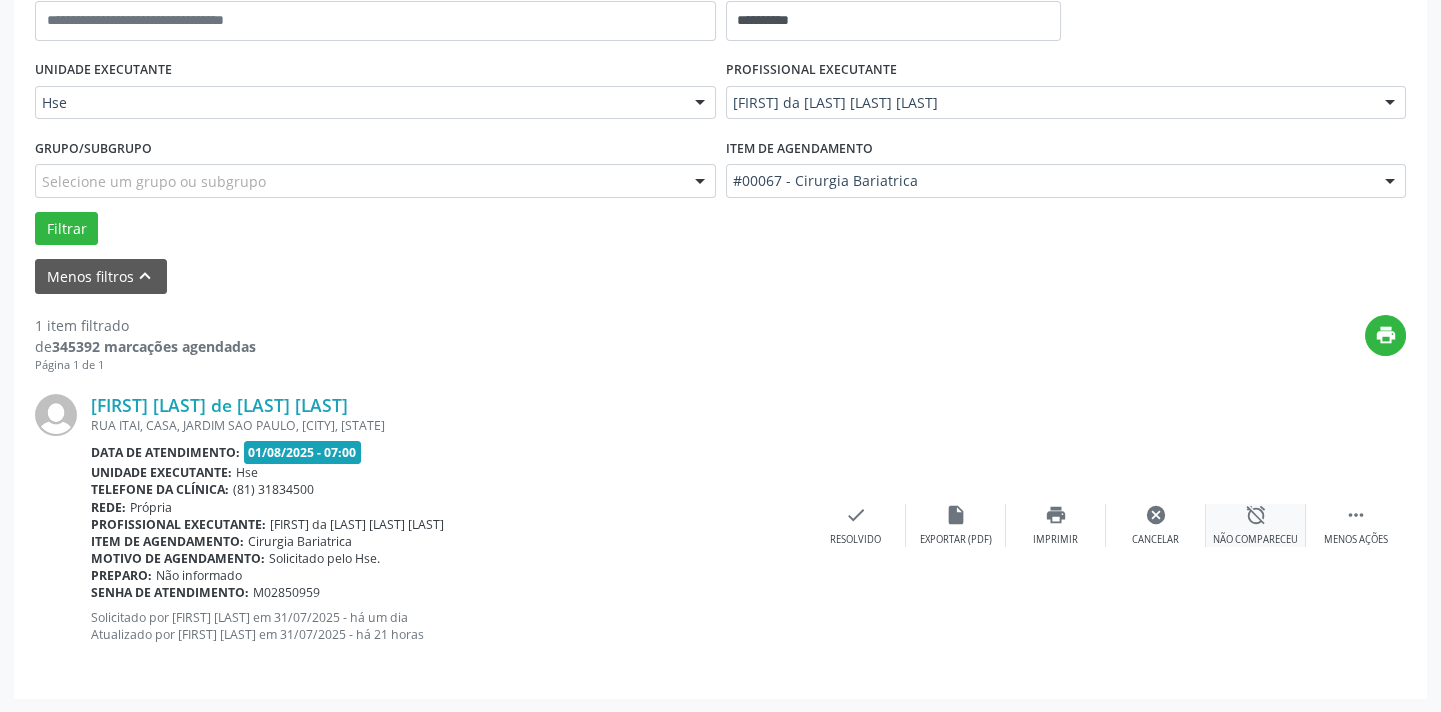 click on "alarm_off
Não compareceu" at bounding box center (1256, 525) 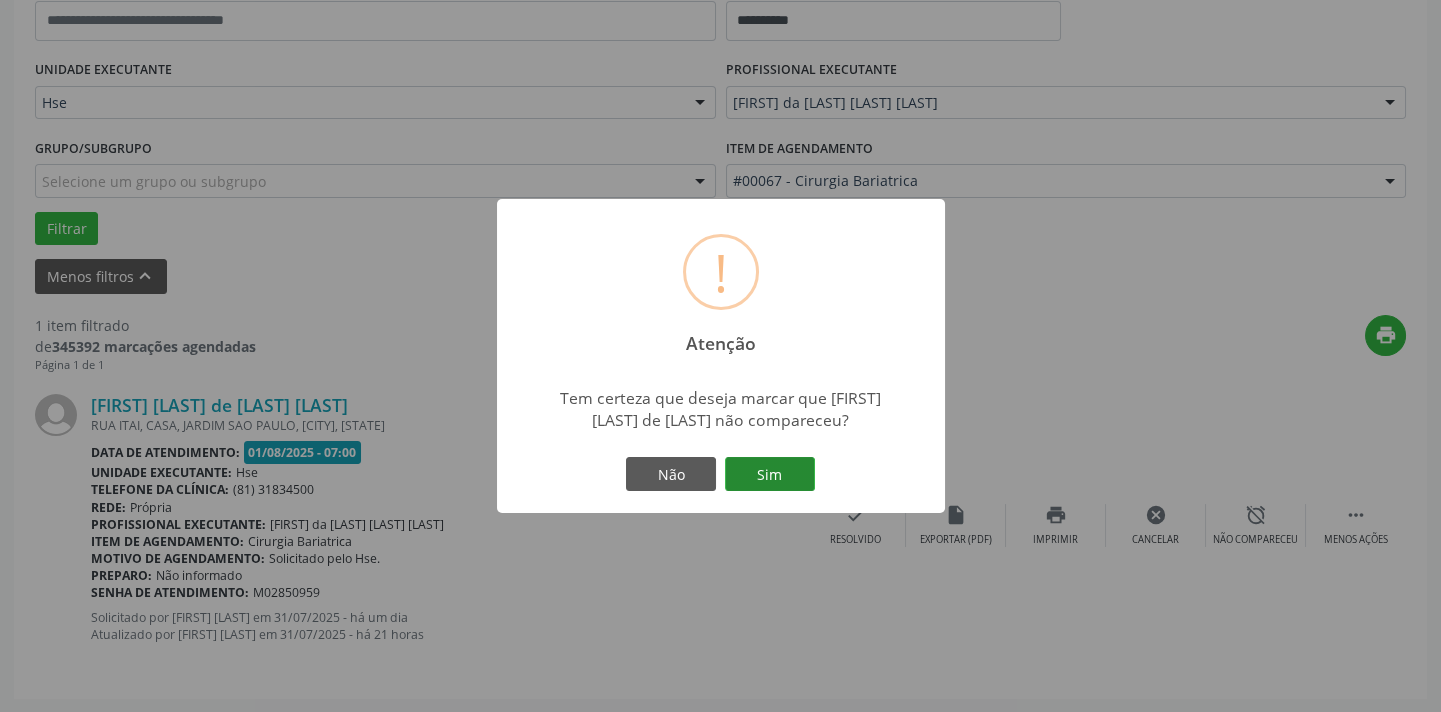 click on "Sim" at bounding box center (770, 474) 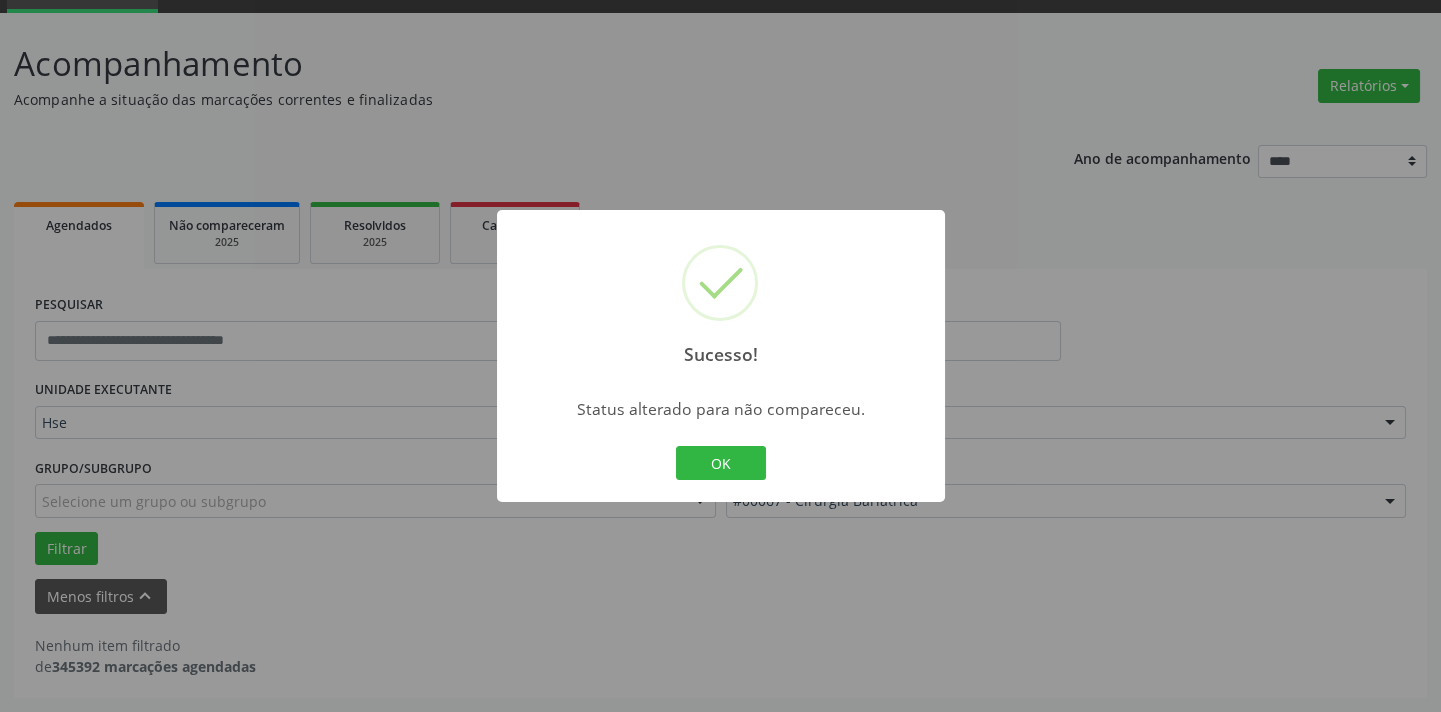 scroll, scrollTop: 95, scrollLeft: 0, axis: vertical 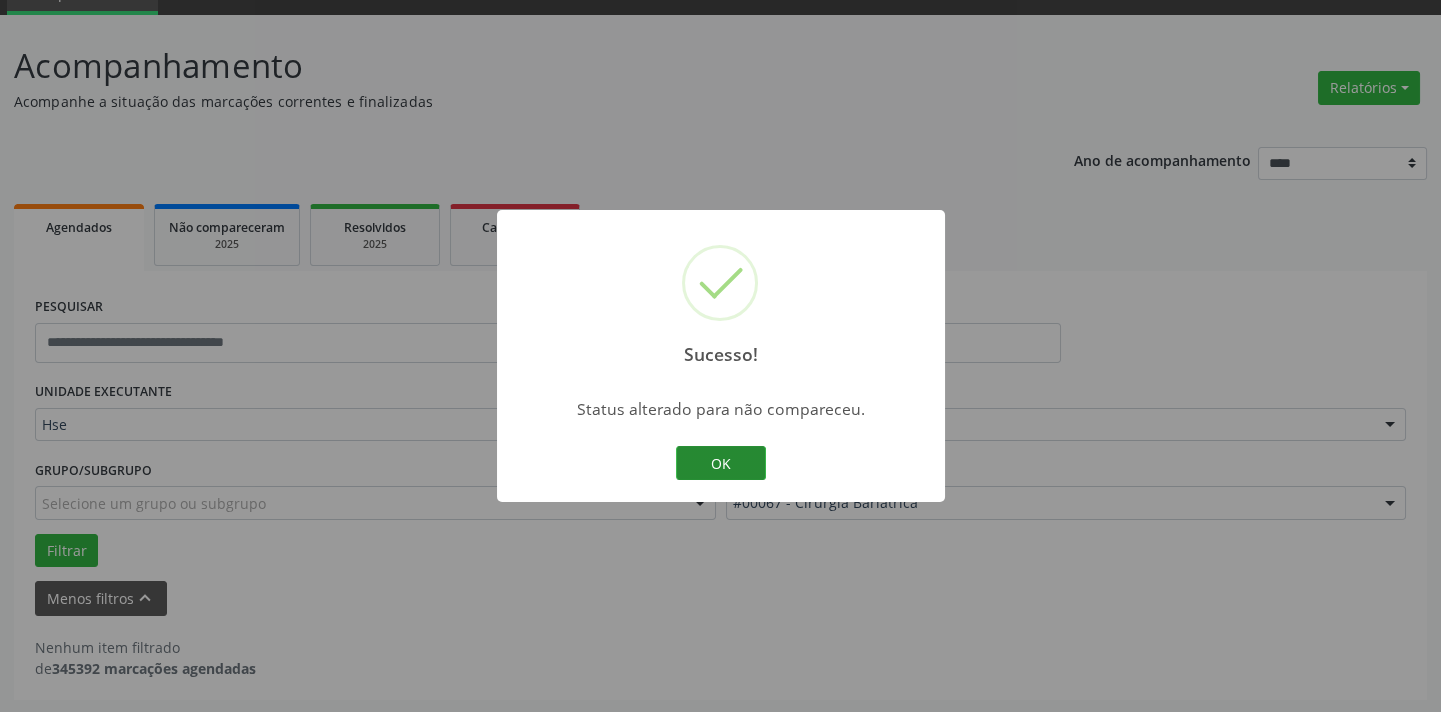 click on "OK" at bounding box center (721, 463) 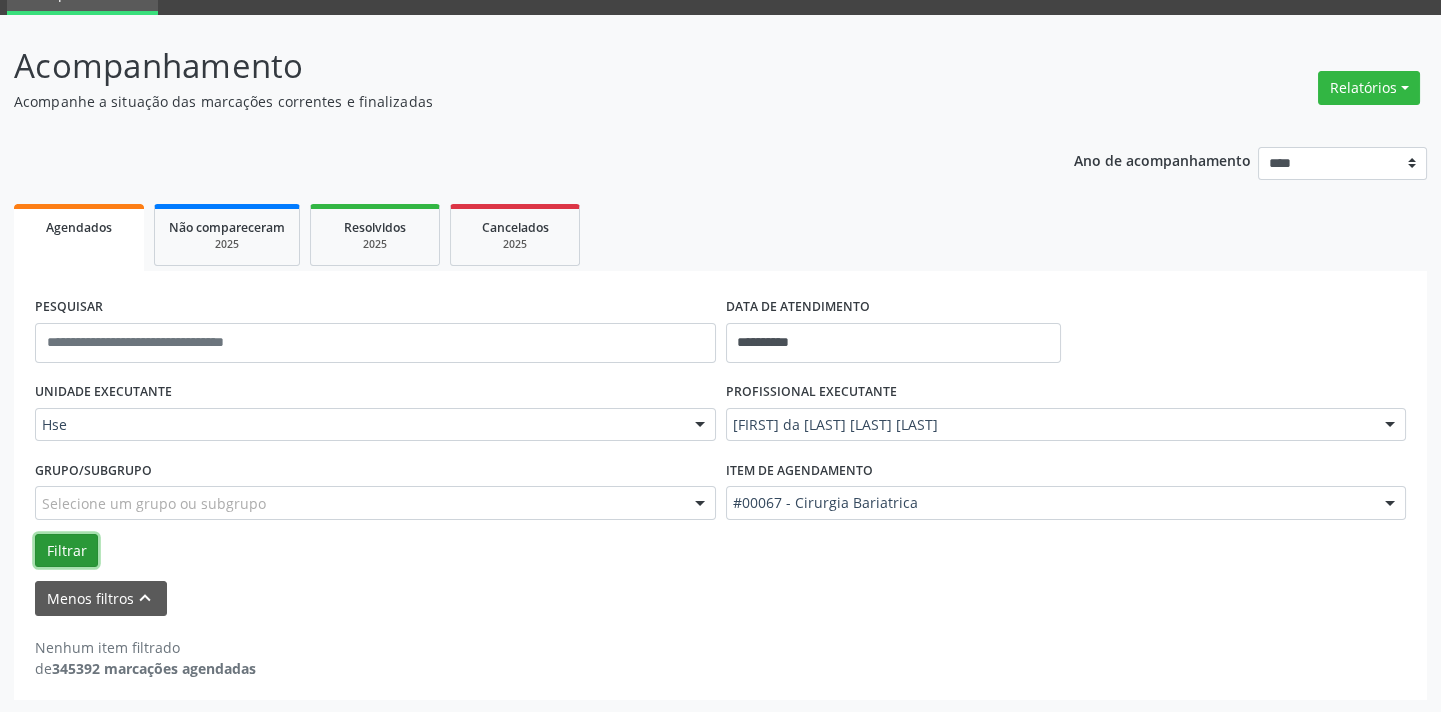 click on "Filtrar" at bounding box center [66, 551] 